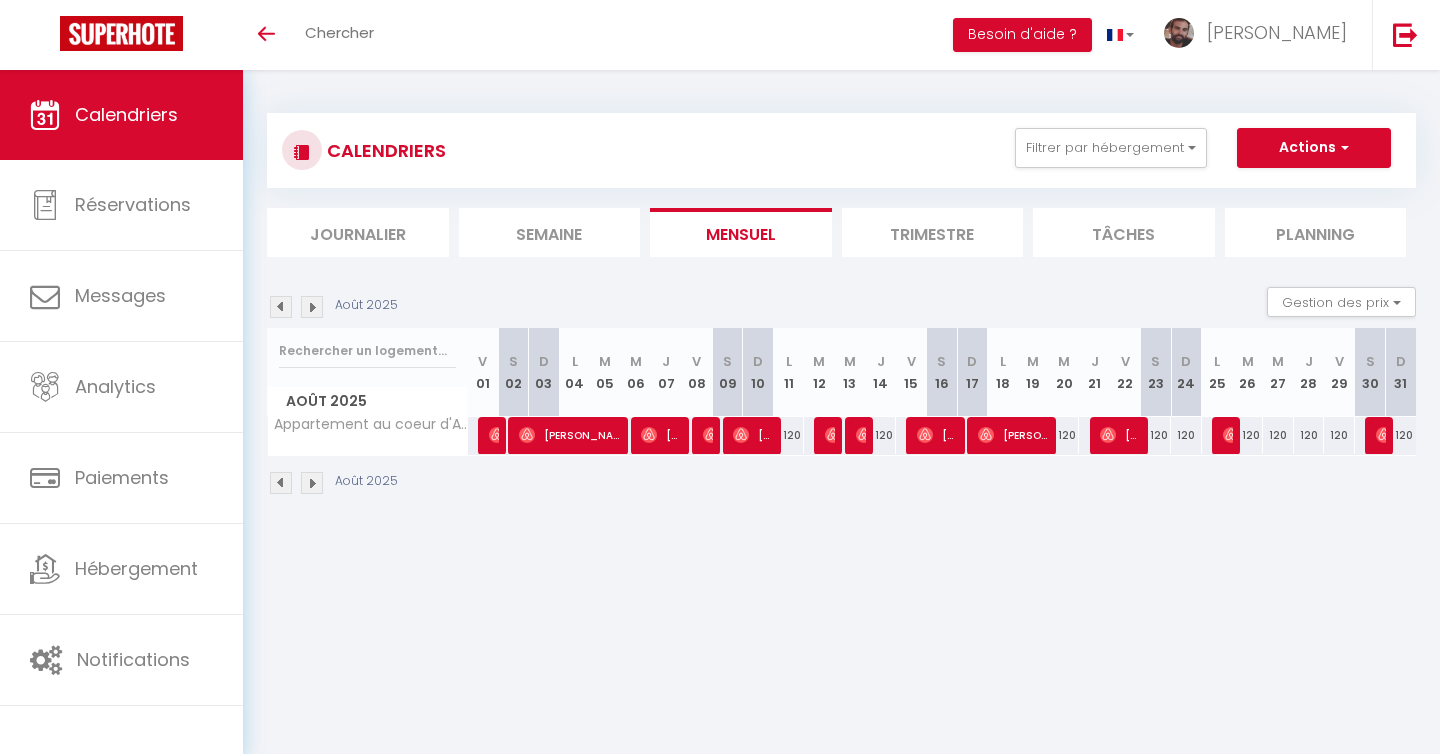 scroll, scrollTop: 0, scrollLeft: 0, axis: both 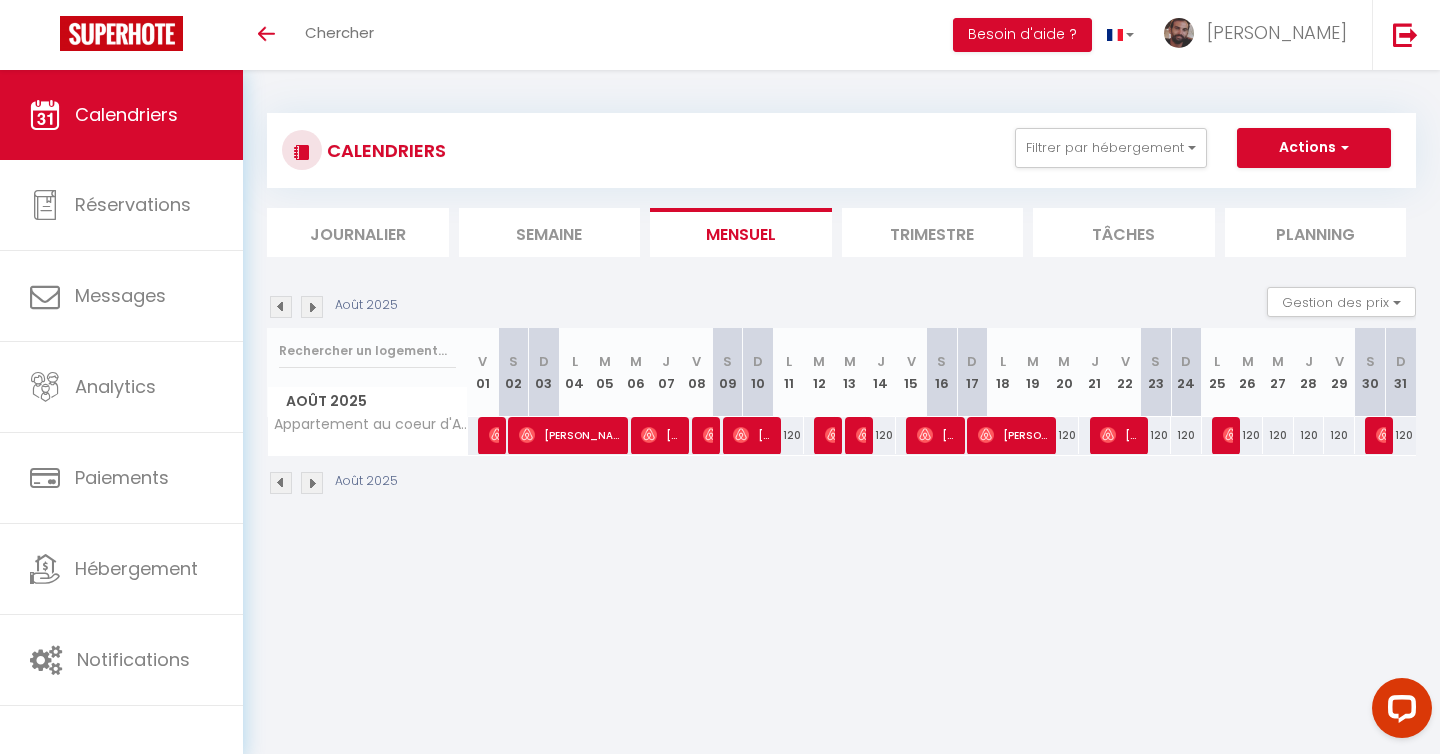 click at bounding box center (312, 307) 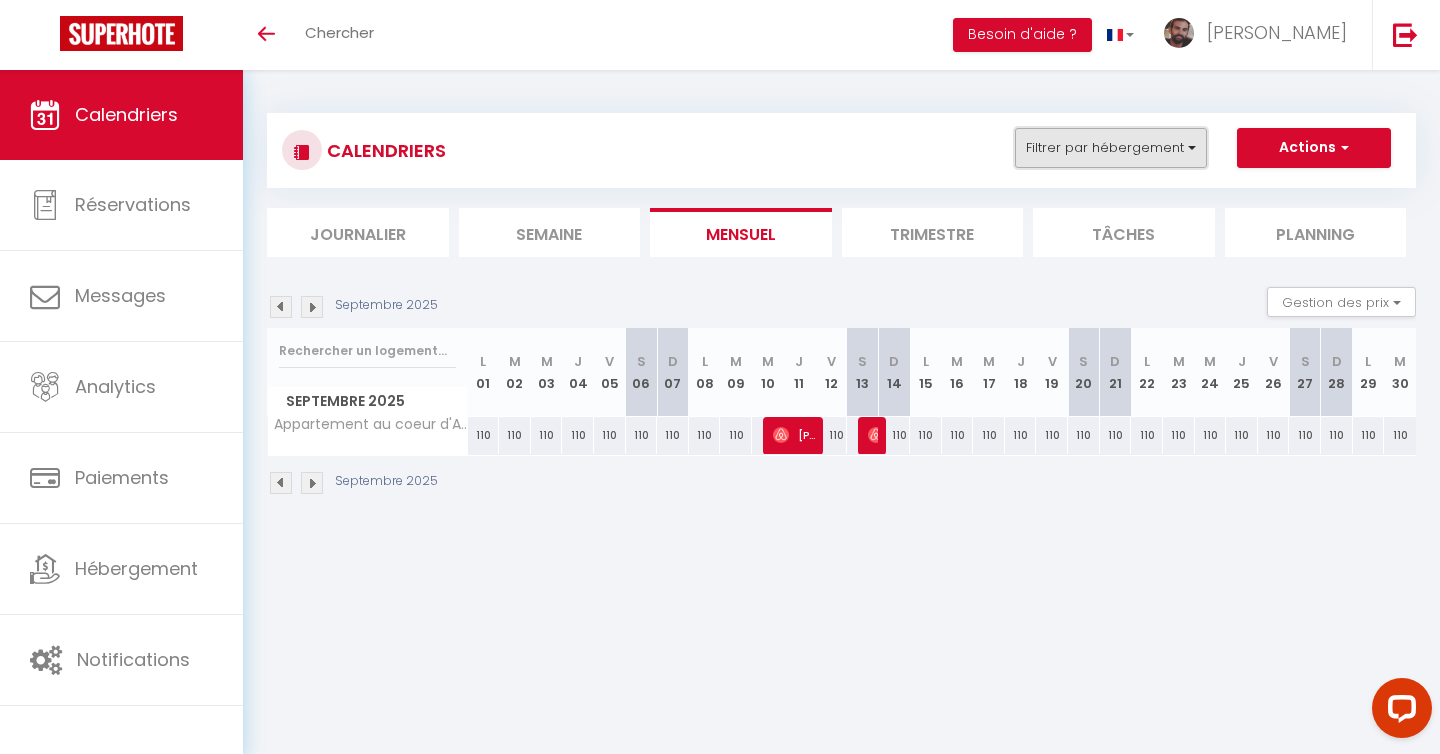 click on "Filtrer par hébergement" at bounding box center [1111, 148] 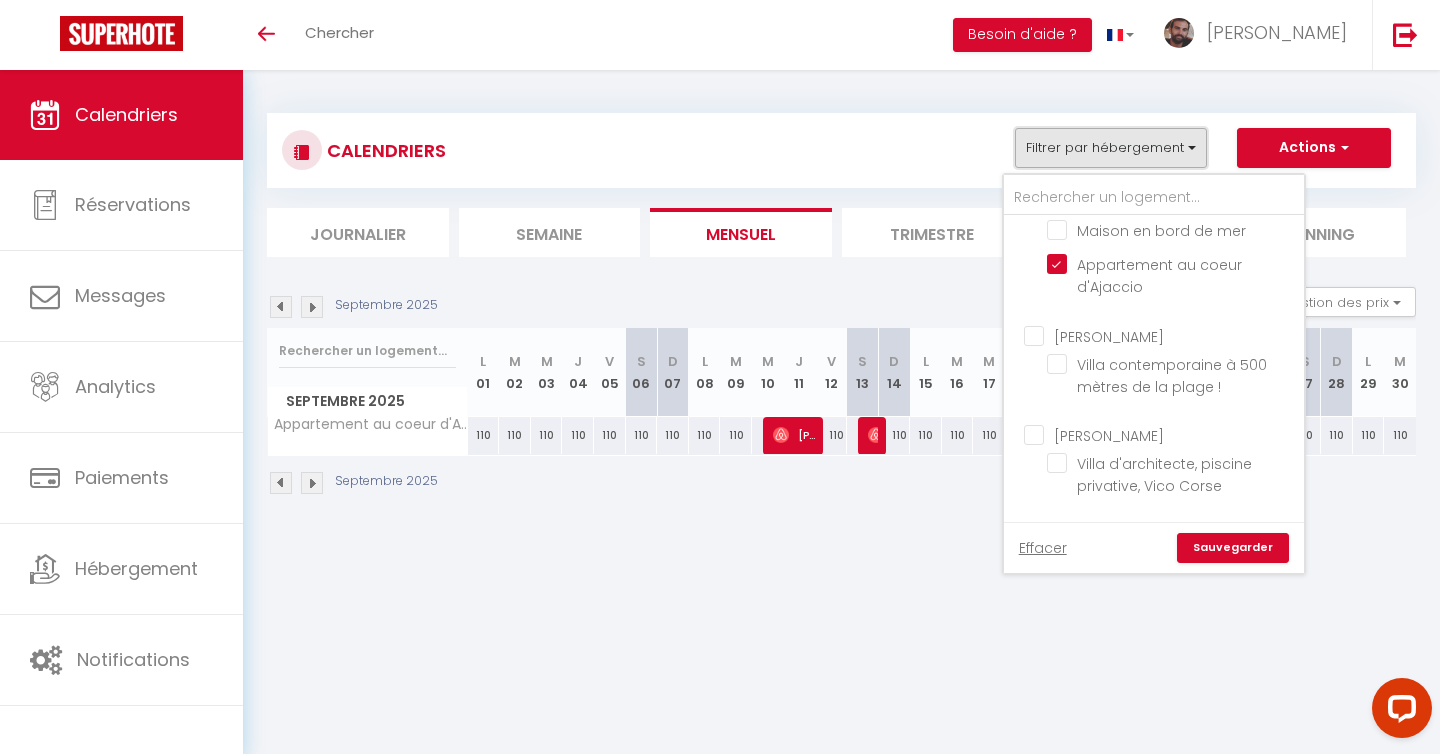 scroll, scrollTop: 718, scrollLeft: 0, axis: vertical 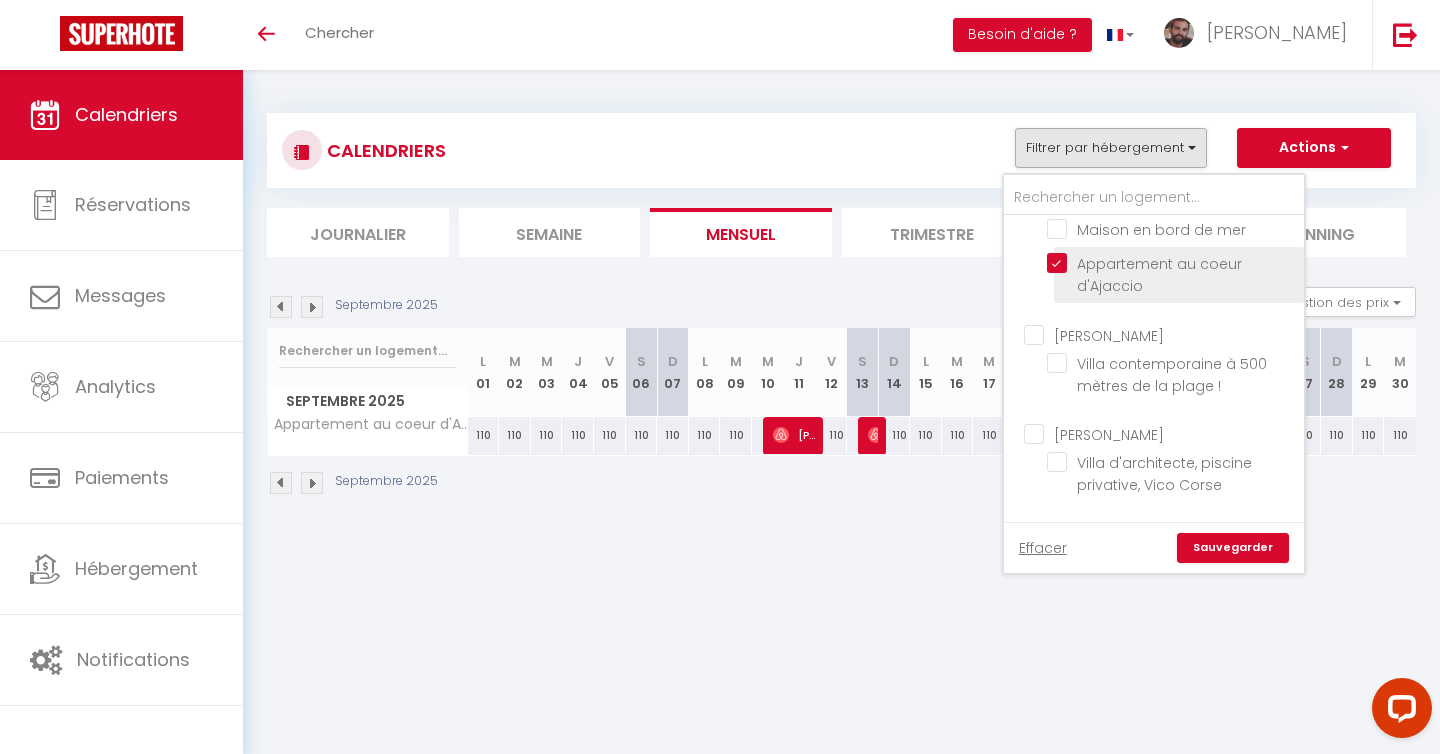 click on "Appartement au coeur d'Ajaccio" at bounding box center [1172, 263] 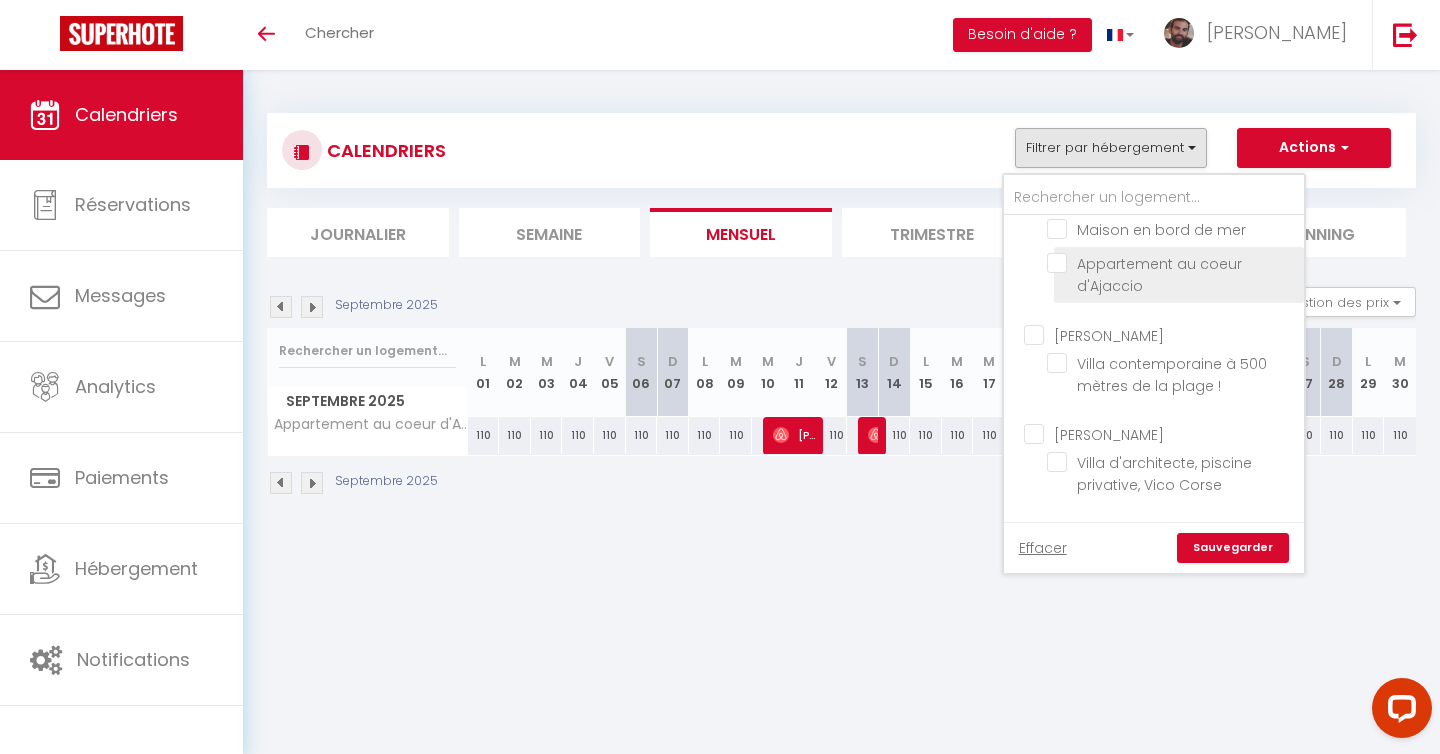 checkbox on "false" 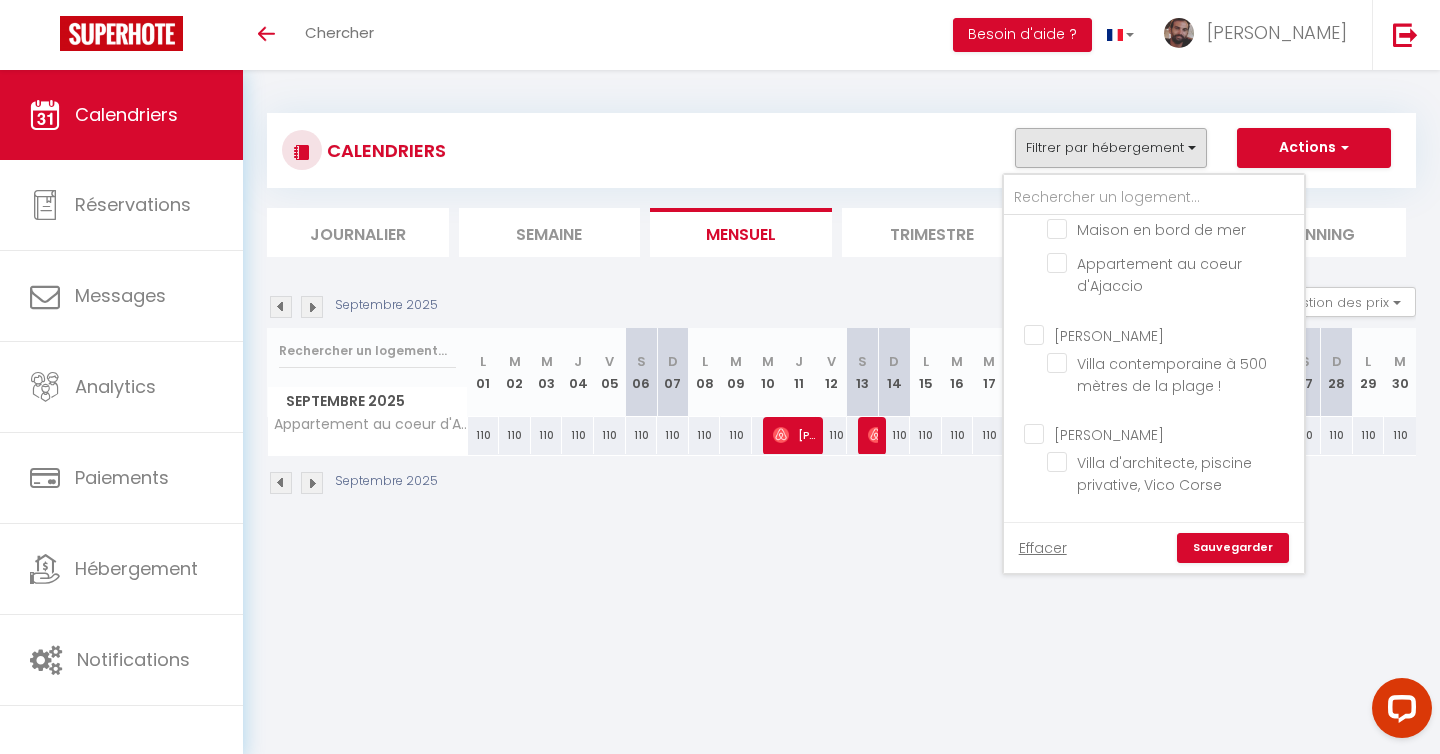 click on "Sauvegarder" at bounding box center (1233, 548) 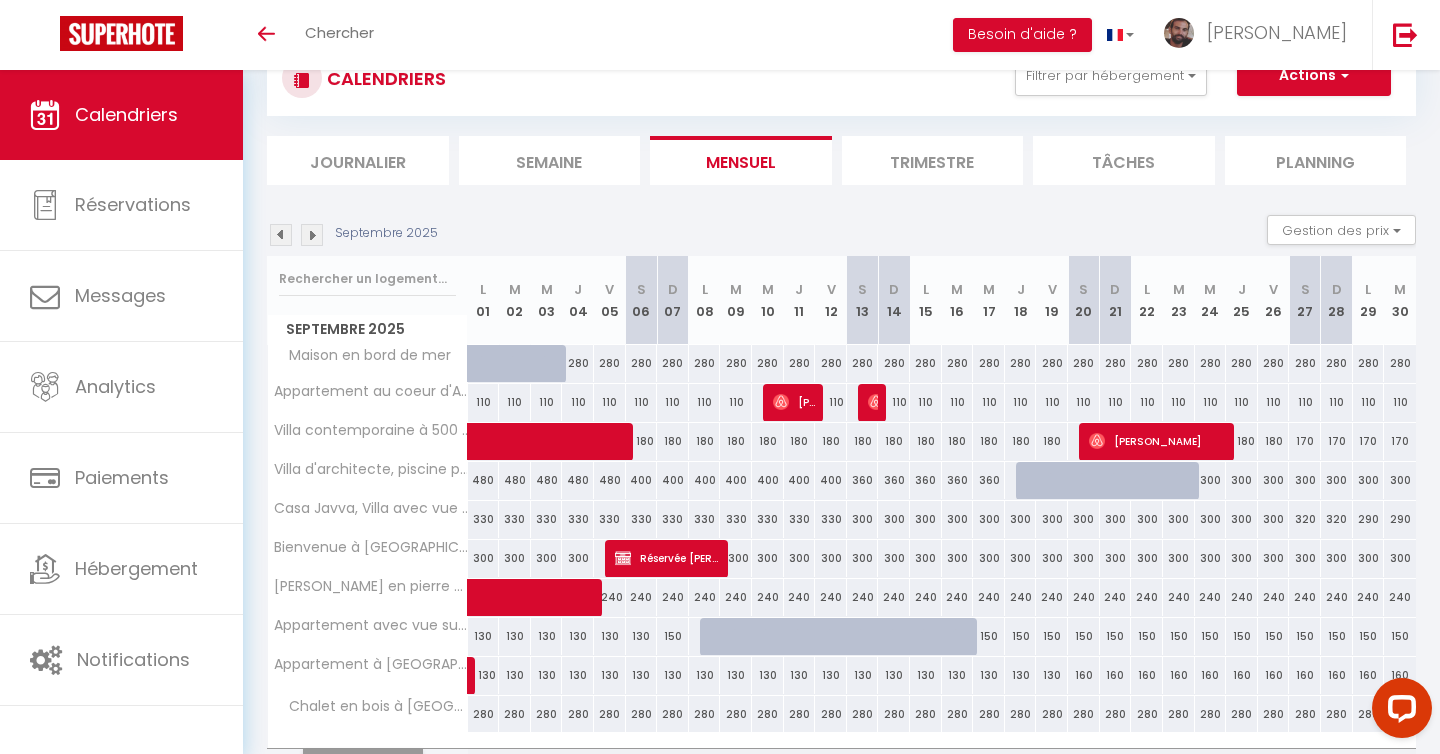 scroll, scrollTop: 184, scrollLeft: 0, axis: vertical 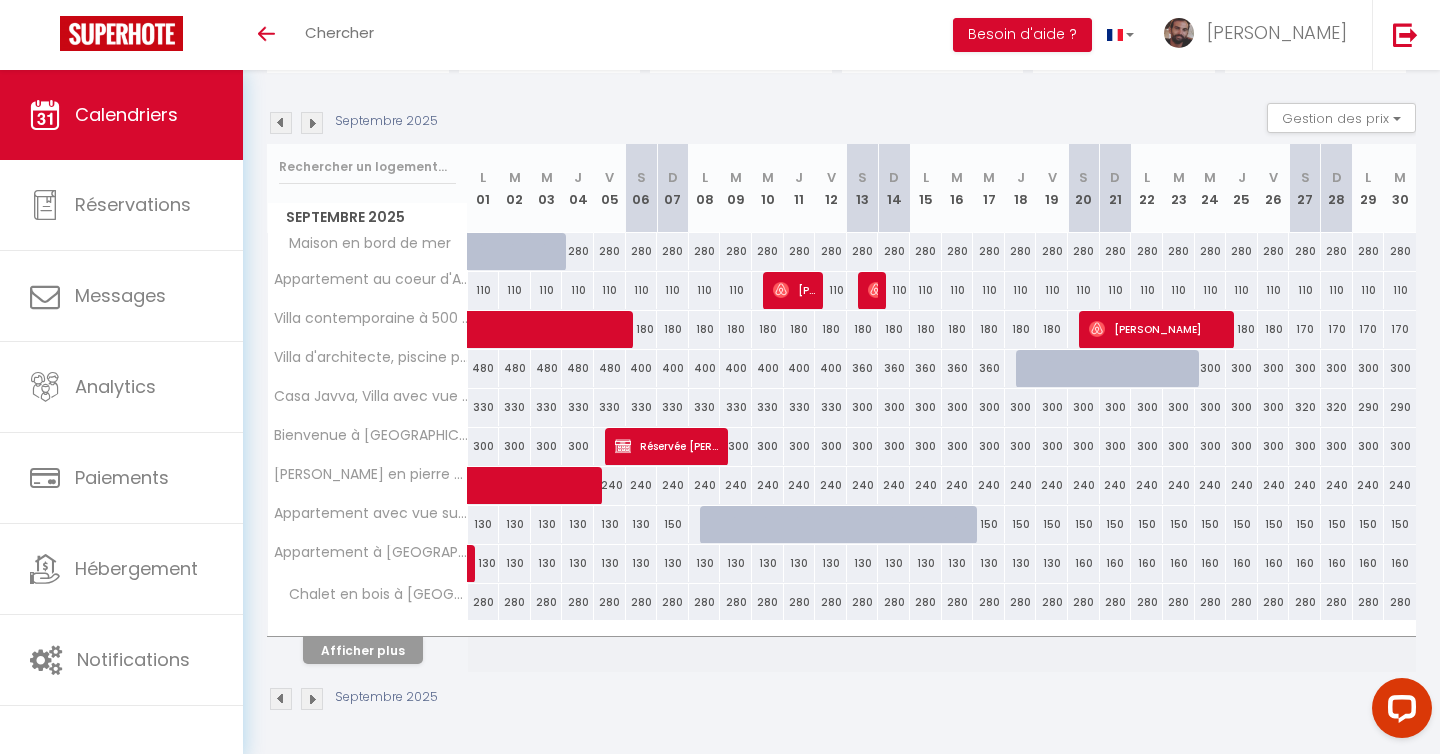 click on "Septembre 2025
Gestion des prix
Nb Nuits minimum   Règles   Disponibilité" at bounding box center (841, 123) 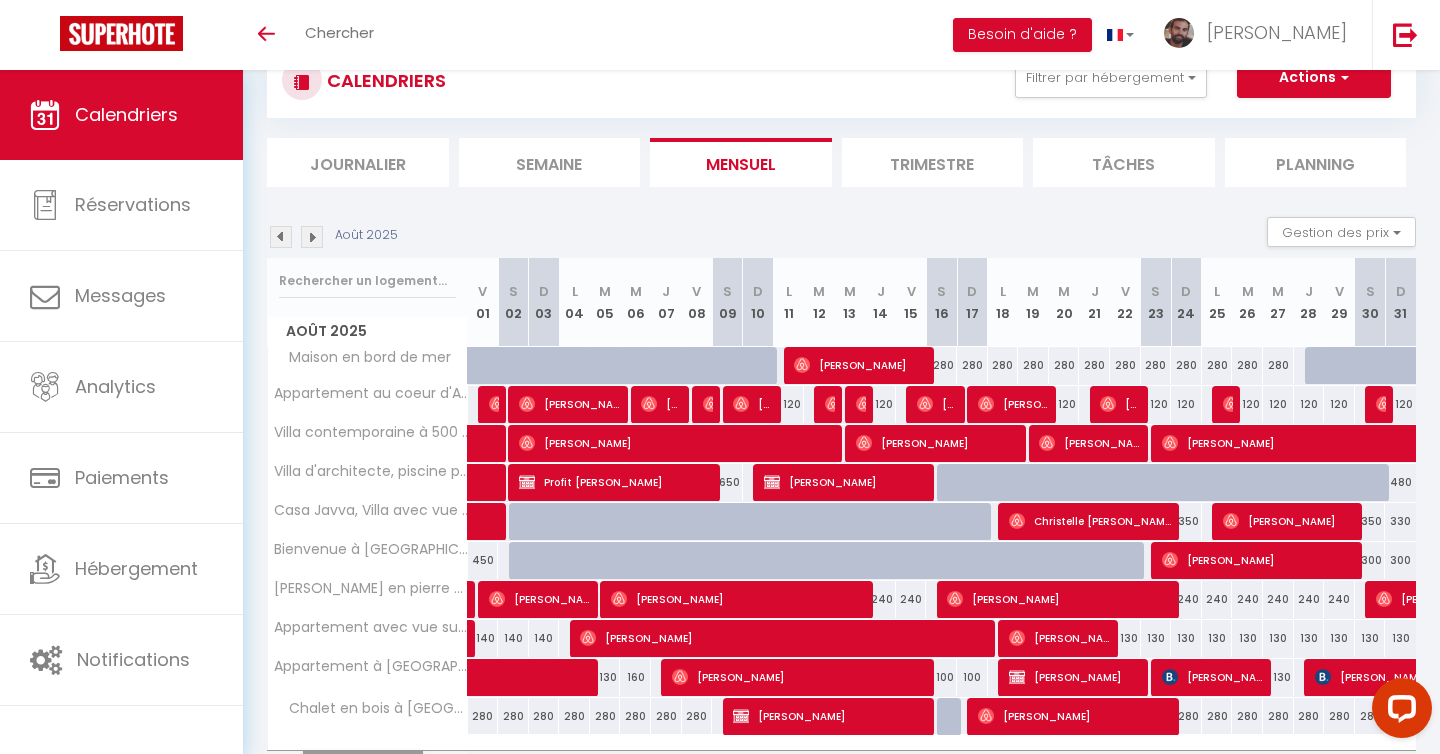 scroll, scrollTop: 184, scrollLeft: 0, axis: vertical 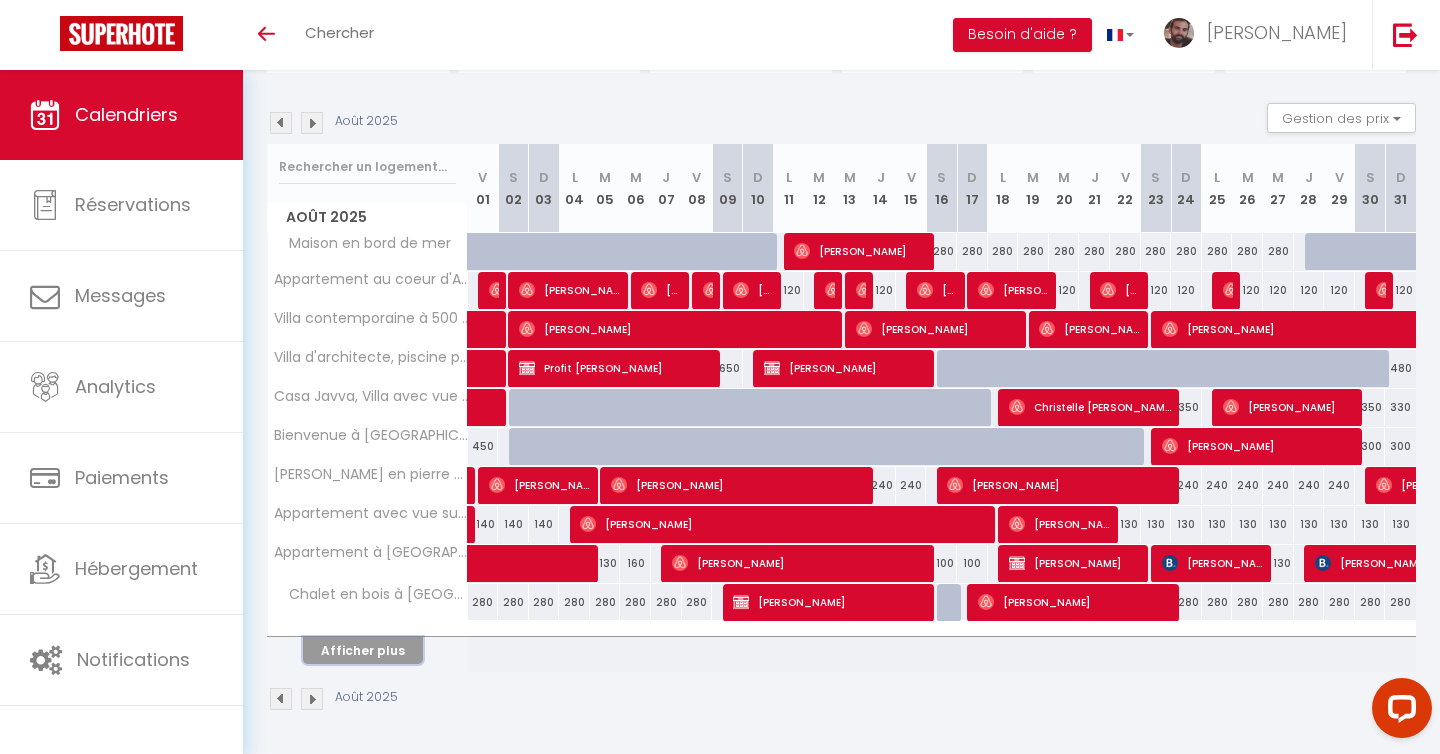 click on "Afficher plus" at bounding box center (363, 650) 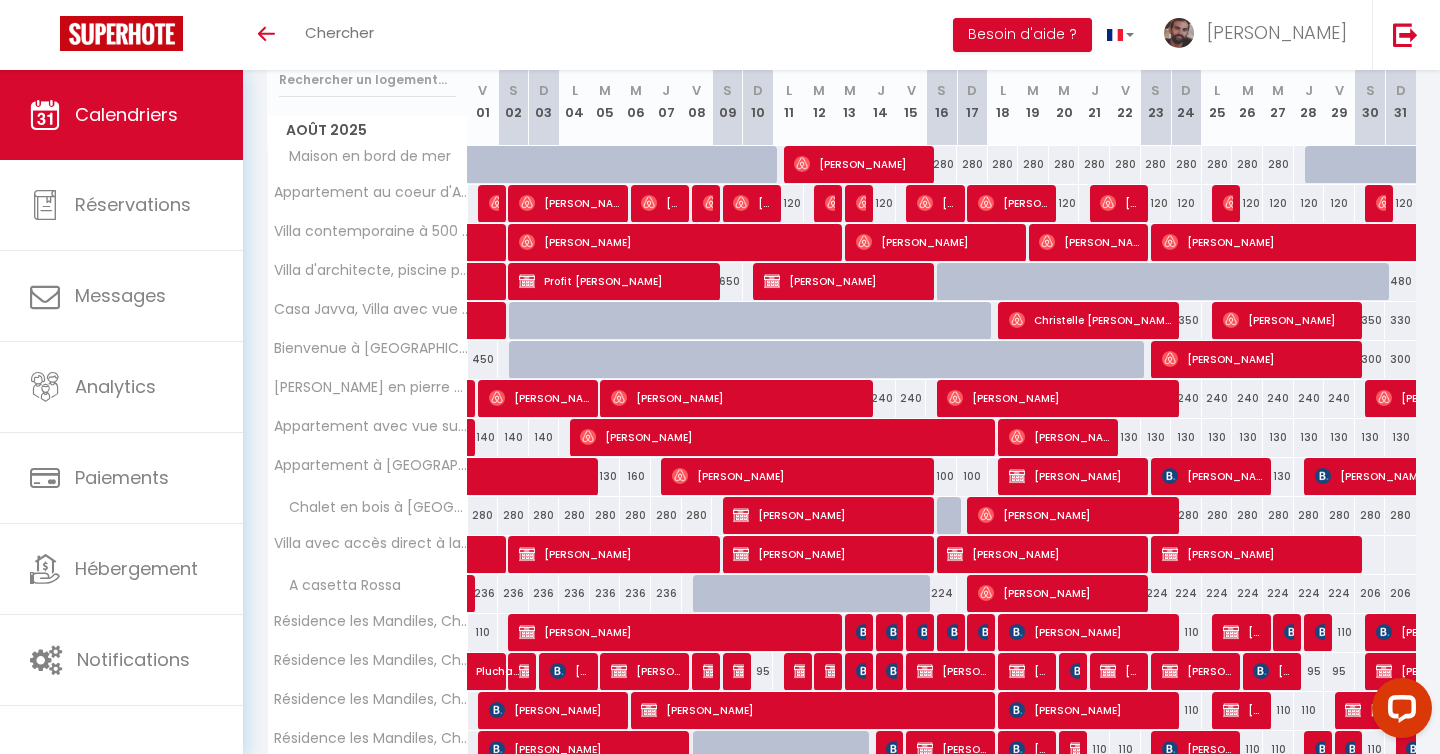 scroll, scrollTop: 274, scrollLeft: 0, axis: vertical 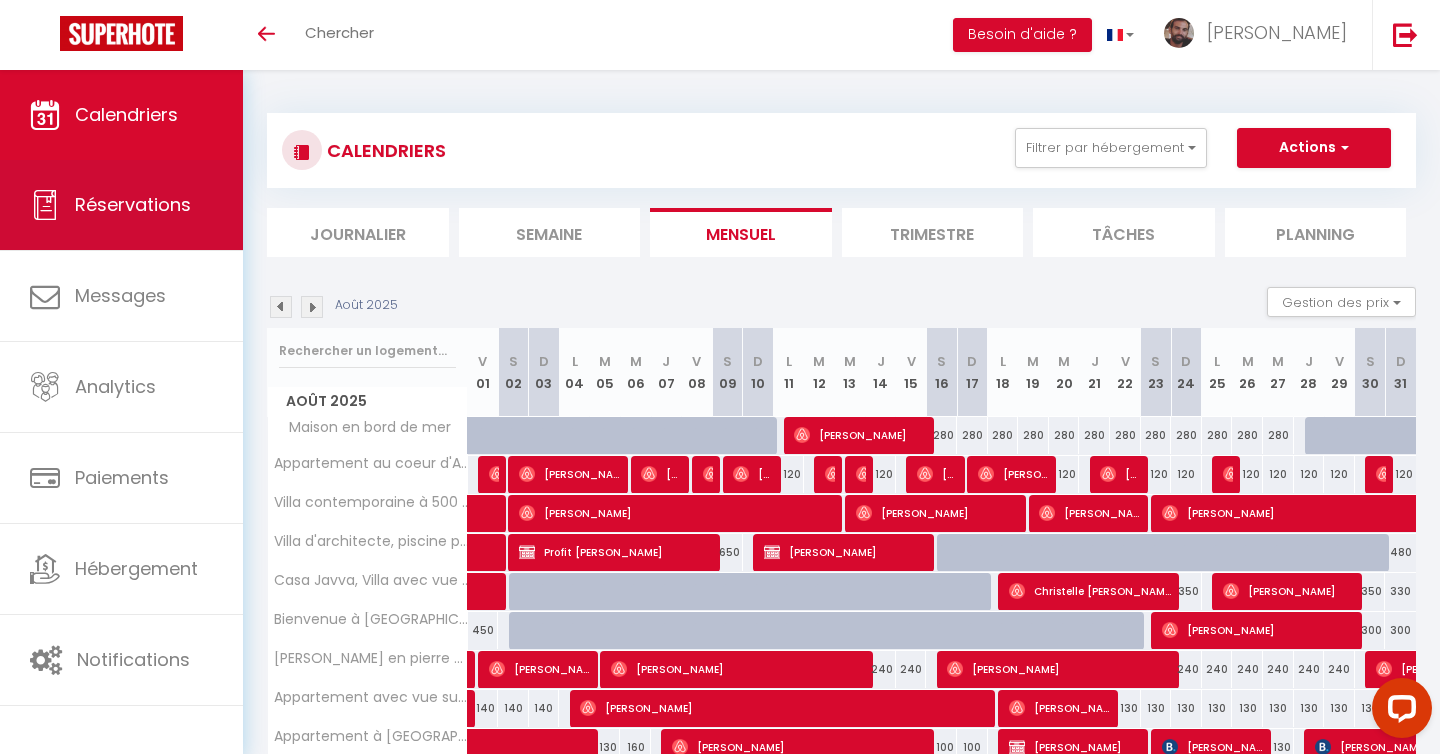 click on "Réservations" at bounding box center (121, 205) 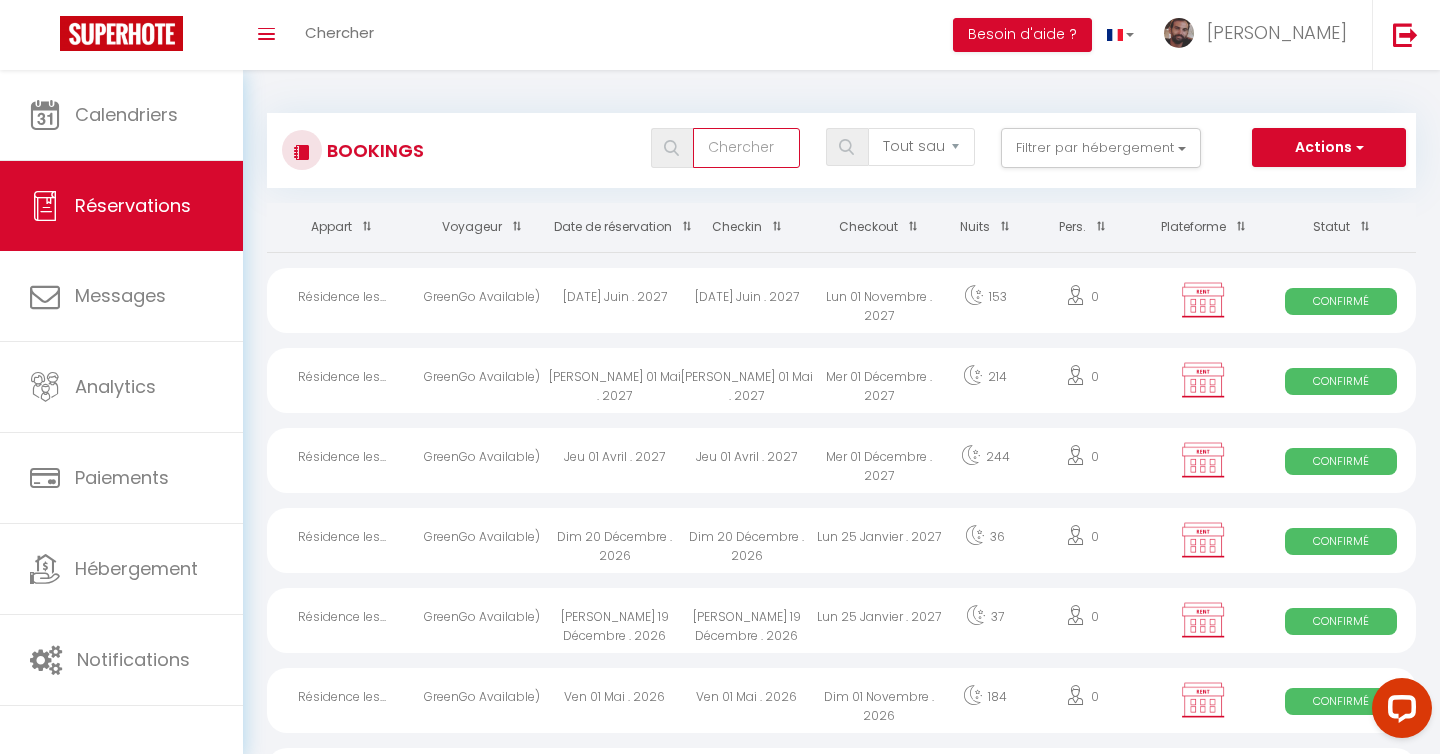 click at bounding box center (746, 148) 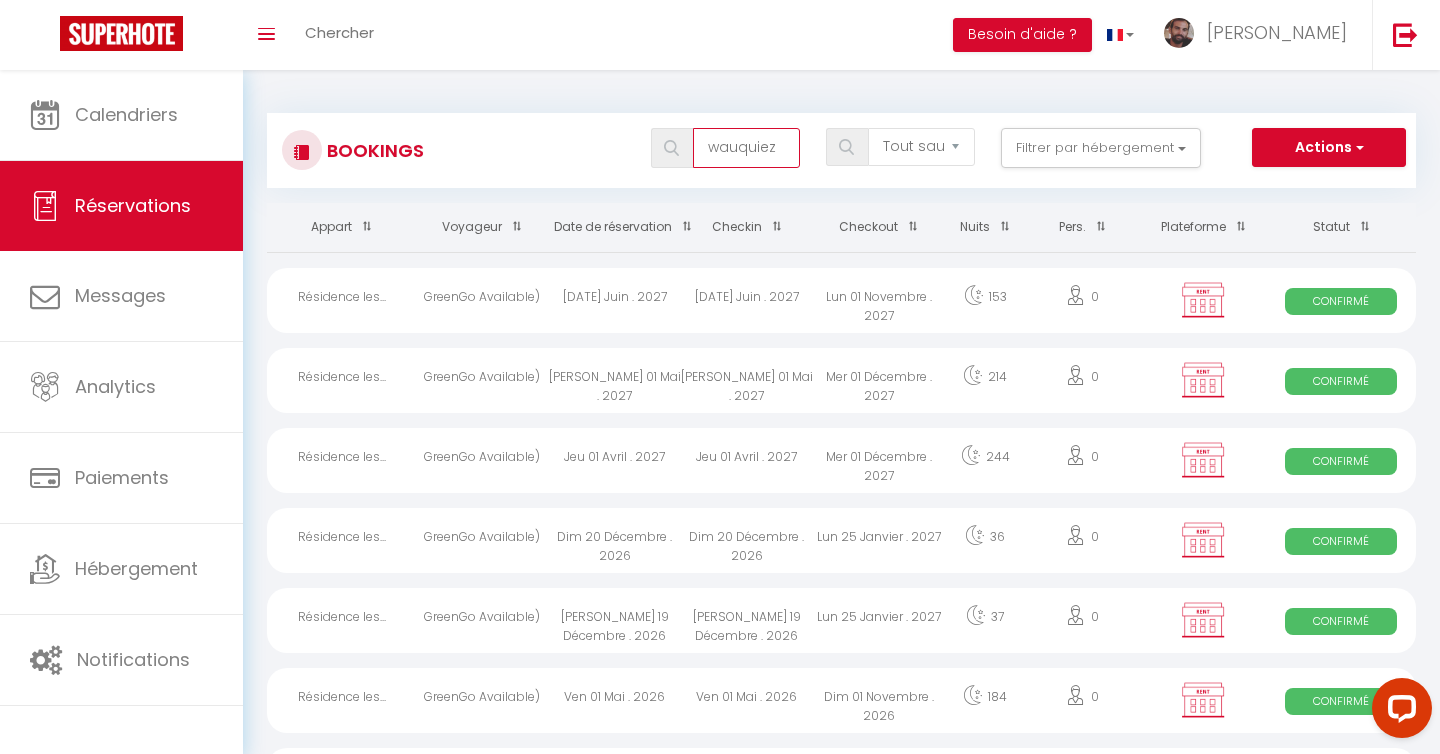 type on "wauquiez" 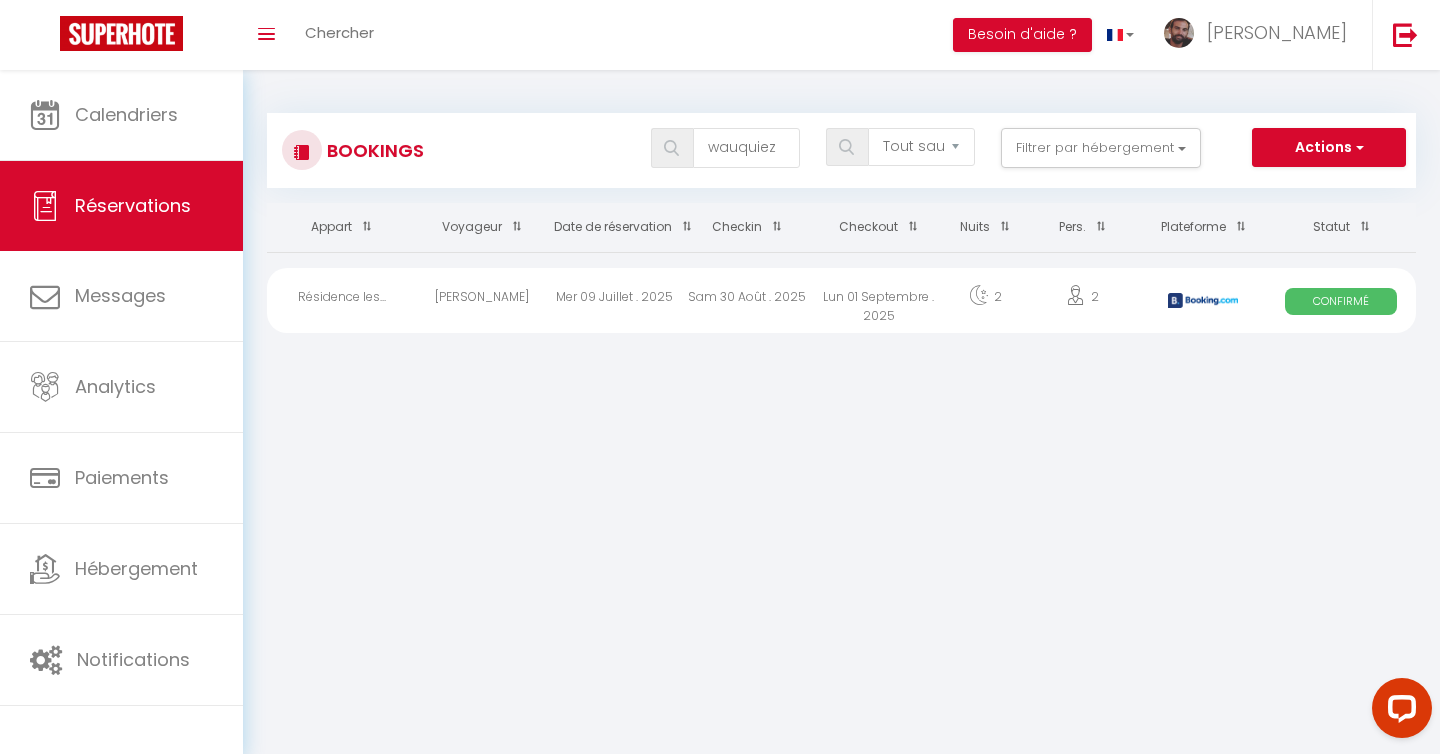 click on "[PERSON_NAME]" at bounding box center [482, 300] 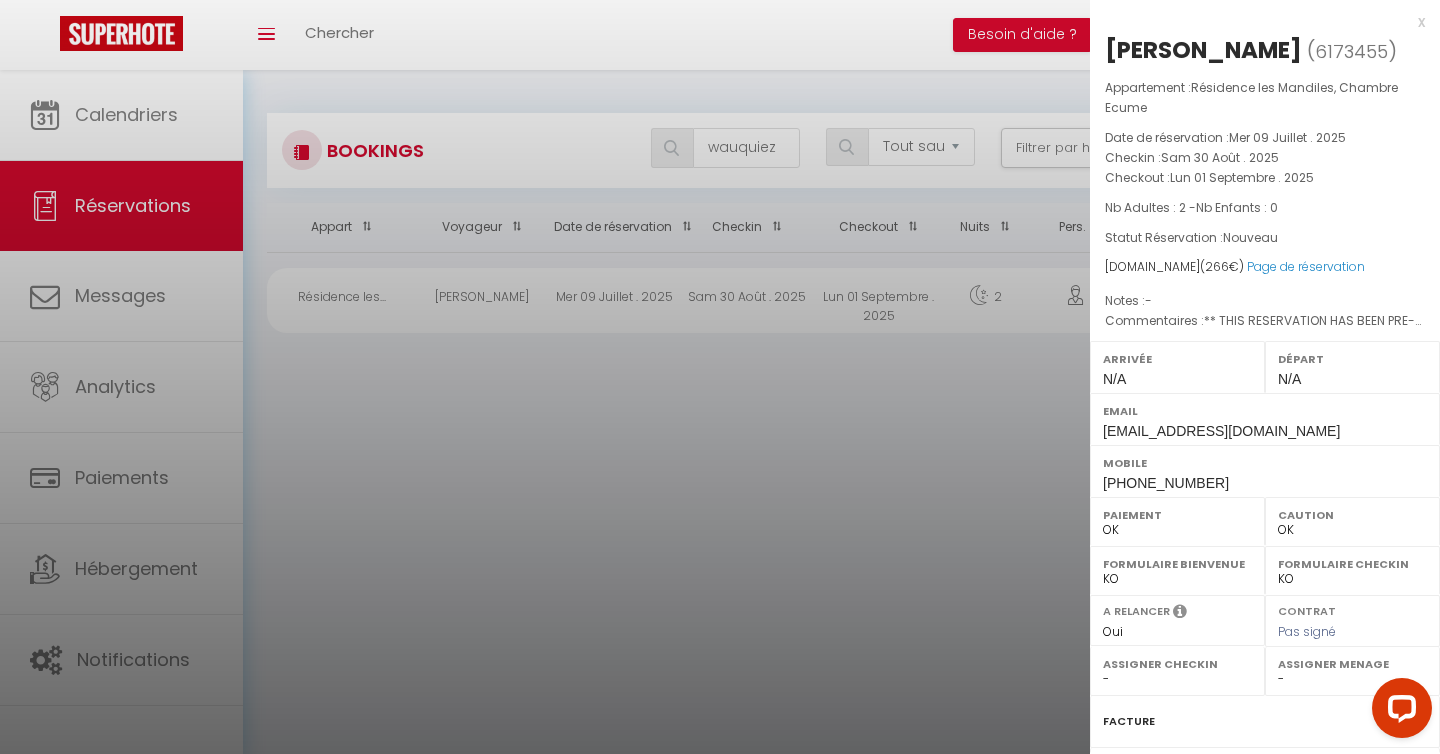 click at bounding box center (720, 377) 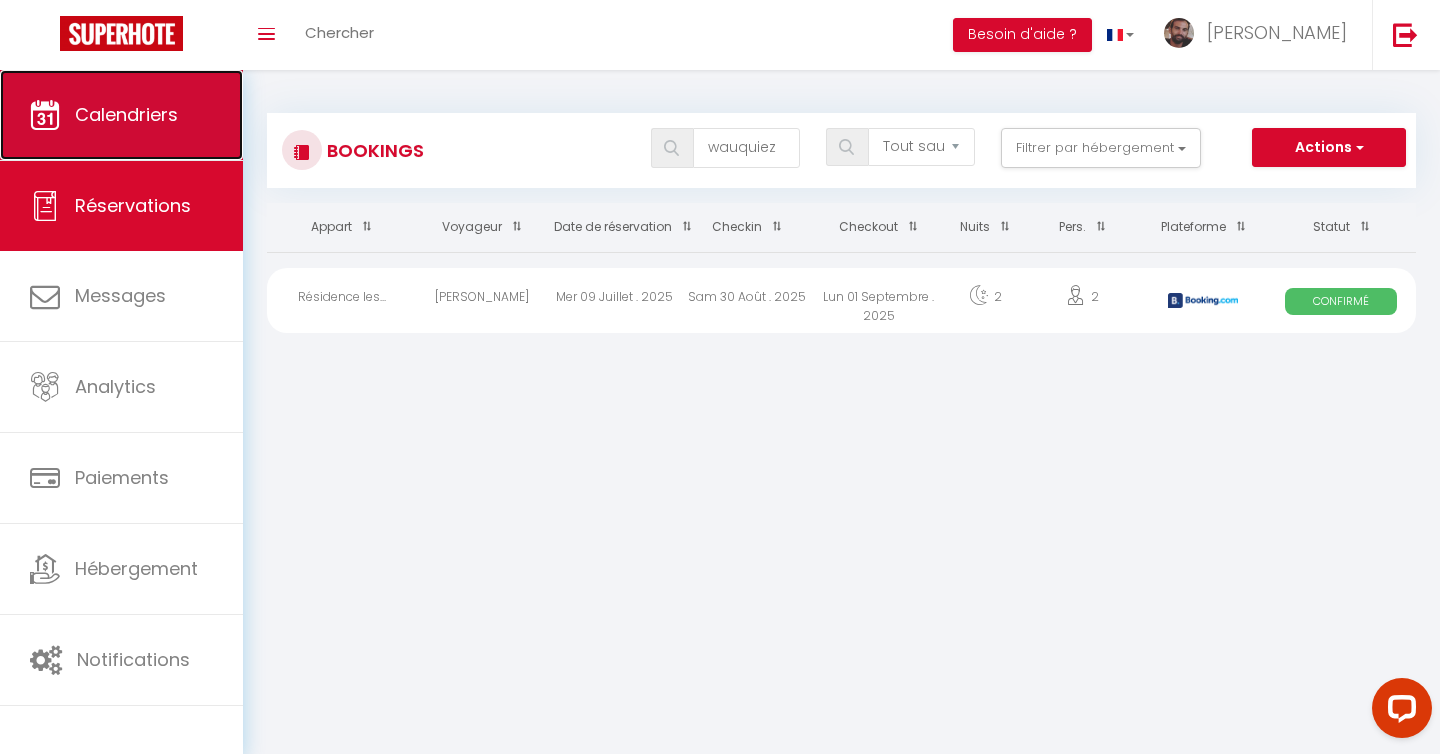 click on "Calendriers" at bounding box center [126, 114] 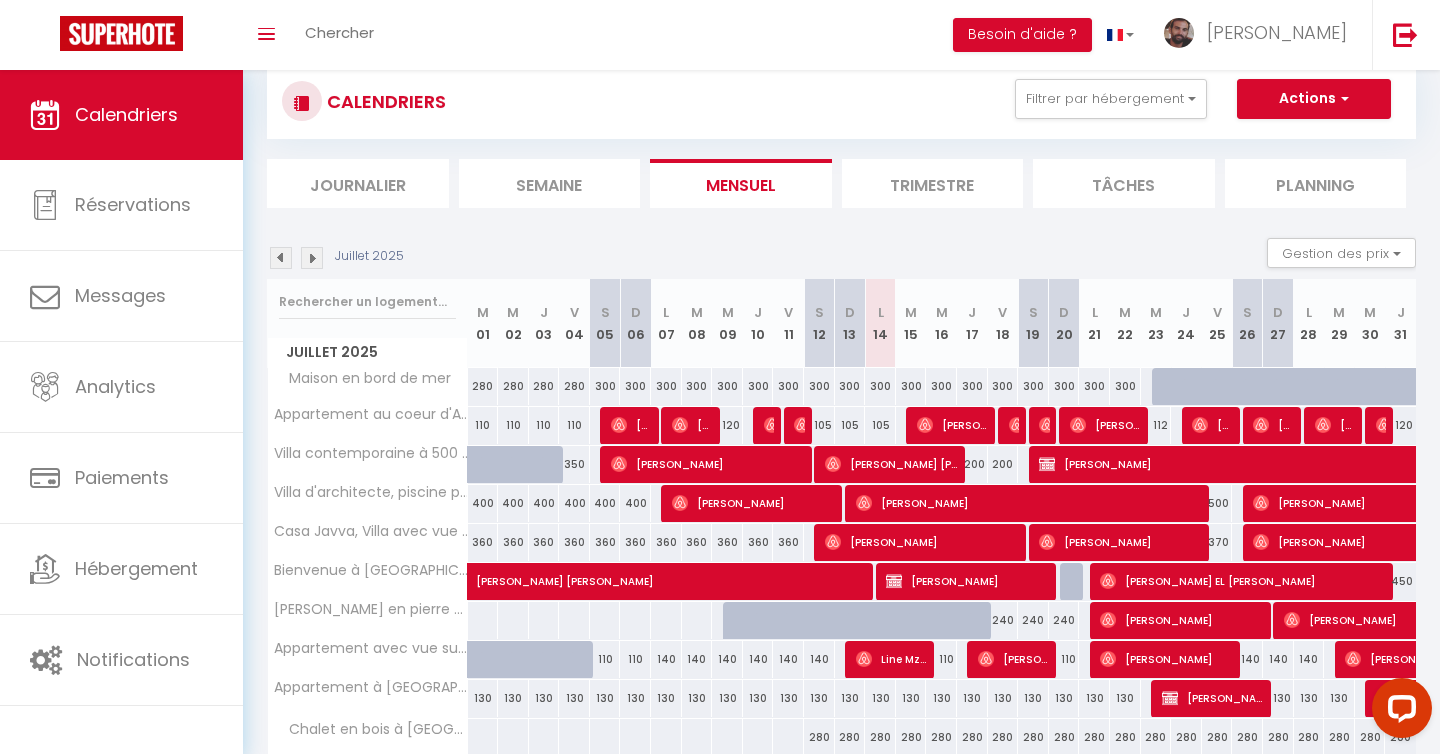 scroll, scrollTop: 51, scrollLeft: 0, axis: vertical 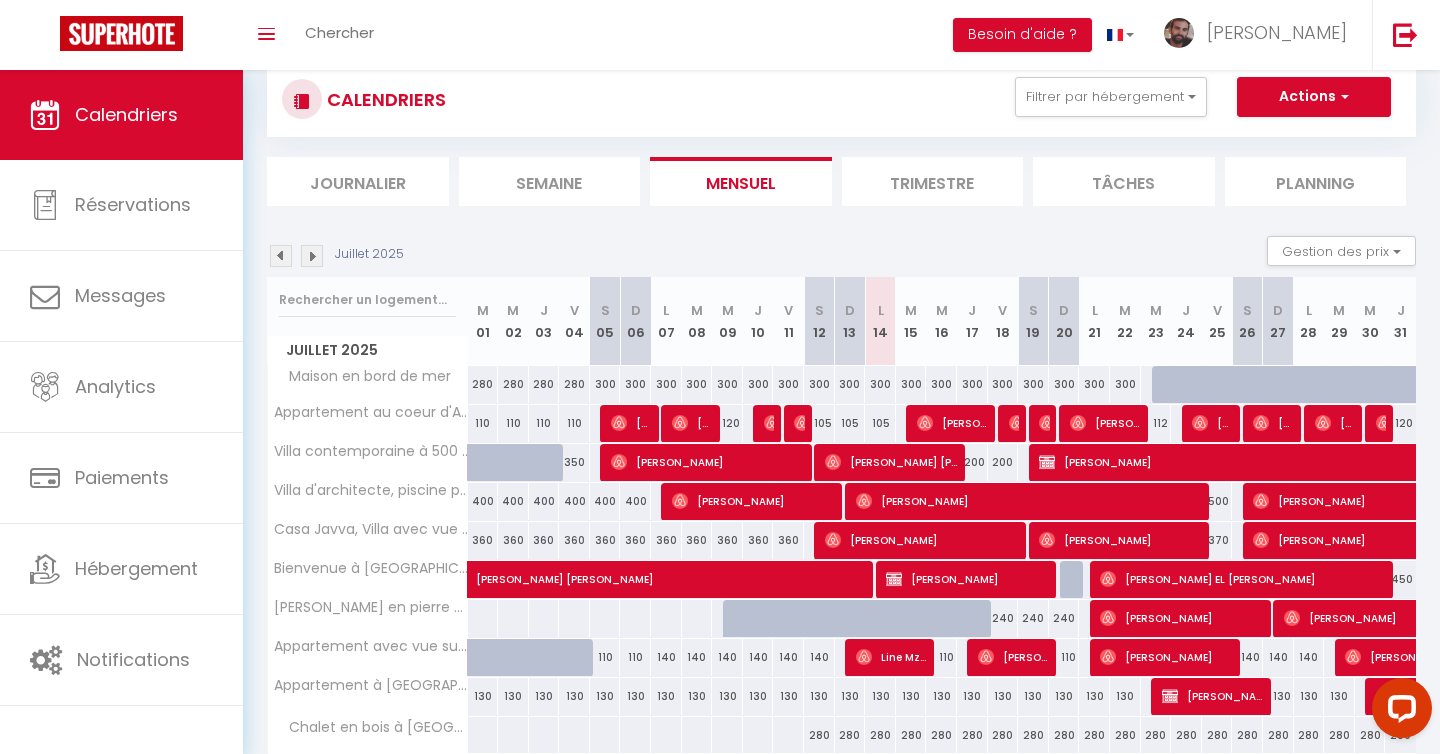 click on "CALENDRIERS
Filtrer par hébergement
SARL Les Mandiles       Résidence les Mandiles, Chambre Ecume     Résidence les Mandiles, Chambre Tour Génoise     Résidence les Mandiles, Chambre Les Embruns     Résidence les Mandiles, Chambre Lavande     Résidence les Mandiles, Studio Mimosa     Résidence les Mandiles, [PERSON_NAME] Peuplier     Résidence les Mandiles, [PERSON_NAME] [PERSON_NAME]     Résidence les Mandiles, [PERSON_NAME] Aloes     Résidence les Mandiles, Pavillon Myrte     U Caracutu, Chambre double deluxe avec baignoire     U Caracutu,  Chambre double 2 personnes à Evisa !     Battini       Maison en bord de mer     Appartement au coeur d'Ajaccio     [PERSON_NAME]       Villa contemporaine à 500 mètres de la plage !     [PERSON_NAME] d'architecte, piscine privative, Vico Corse     Cattaneo-Premium       [PERSON_NAME] [PERSON_NAME] - Premium       Villa A mo  belle stella     Autres       Casa Javva, Villa avec vue mer" at bounding box center [841, 99] 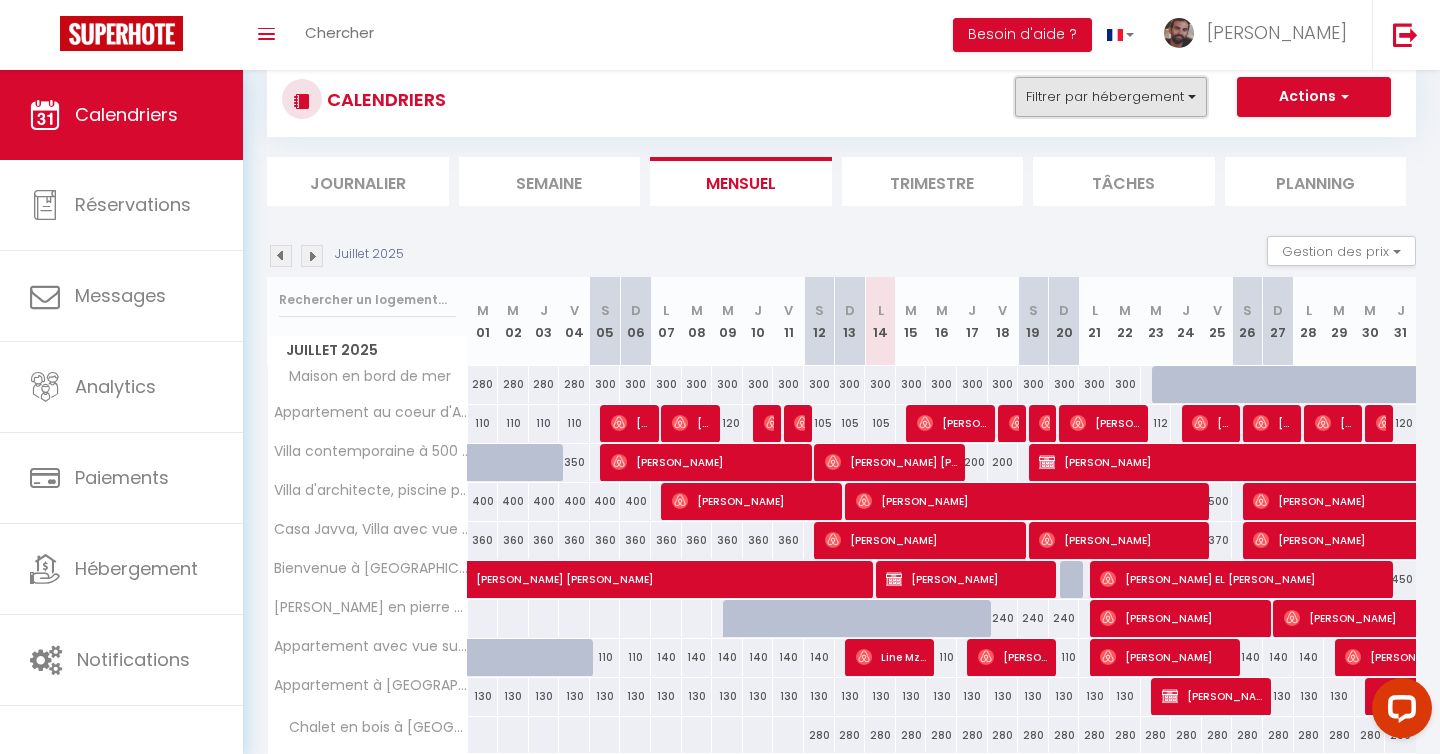 click on "Filtrer par hébergement" at bounding box center (1111, 97) 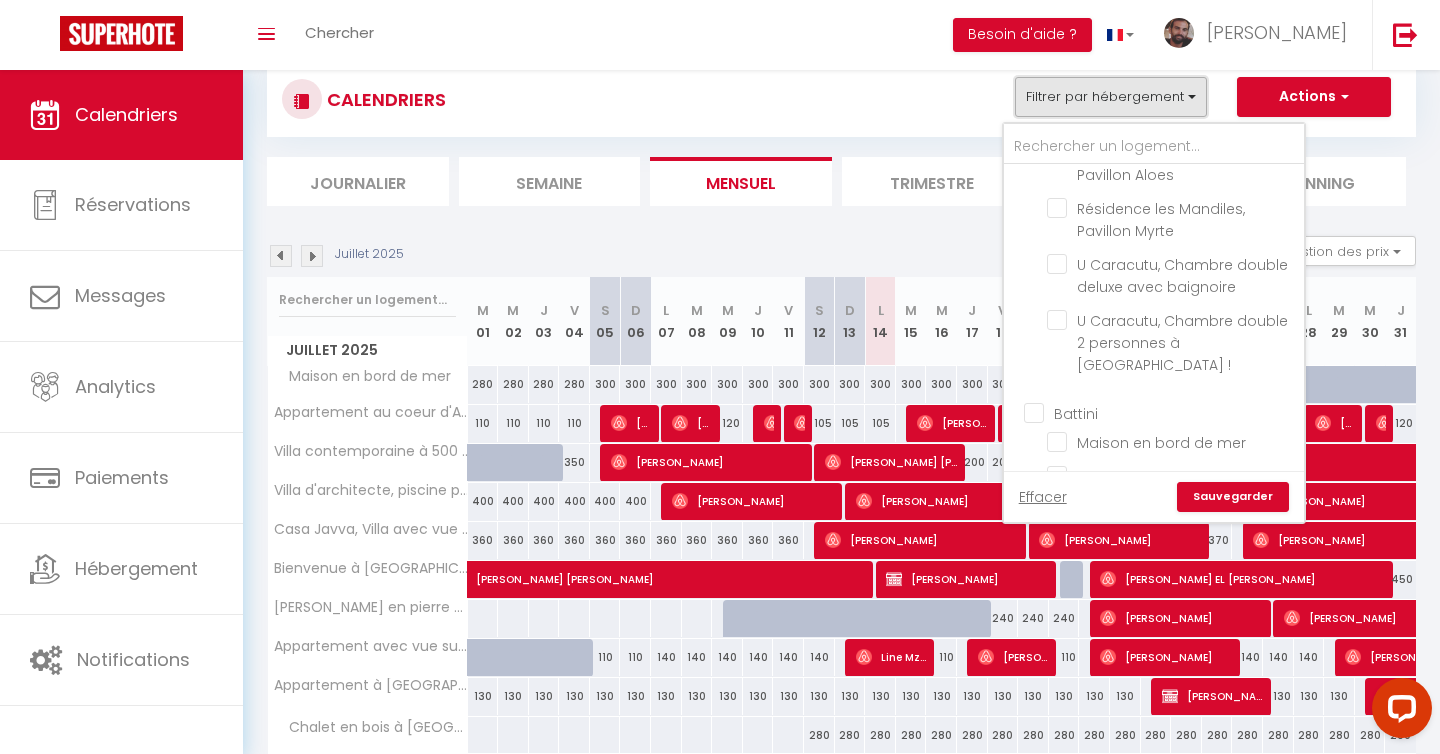 scroll, scrollTop: 462, scrollLeft: 0, axis: vertical 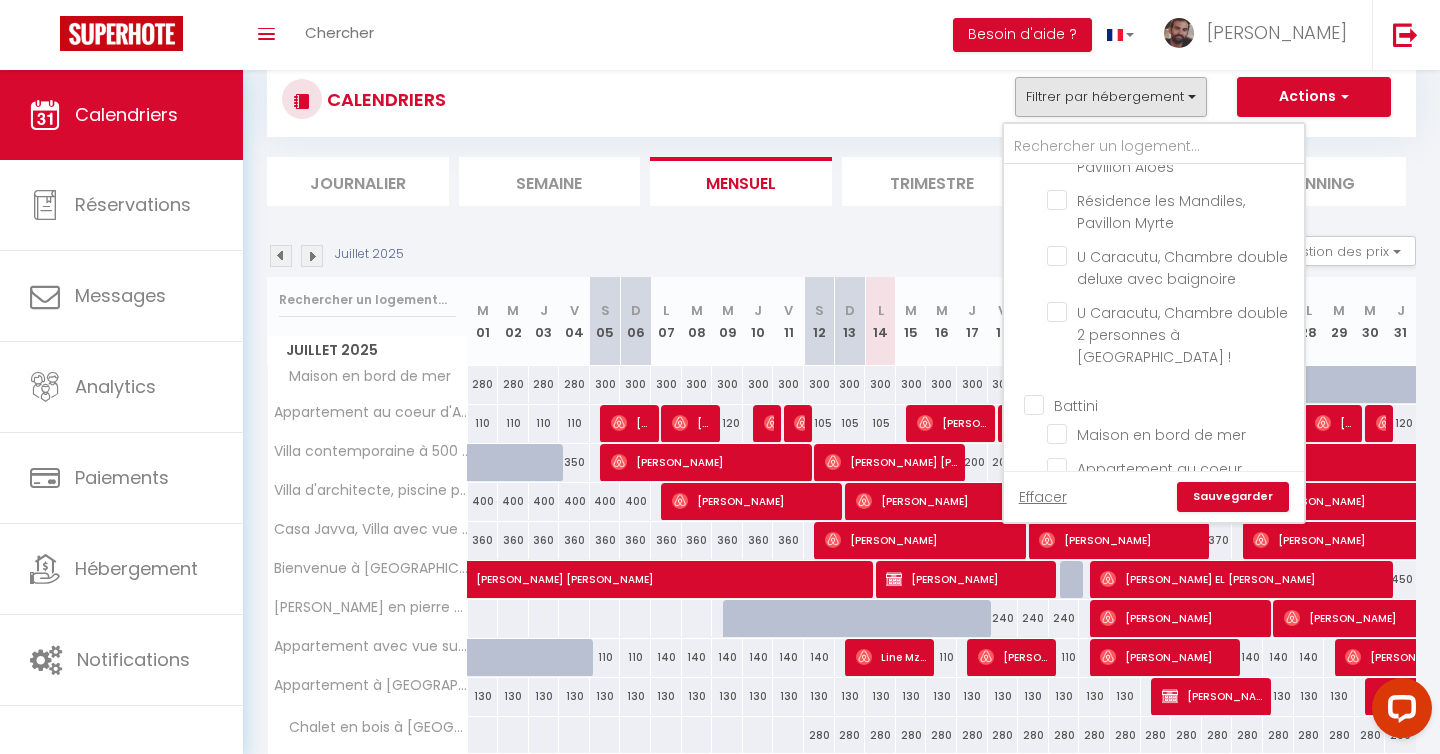 click on "CALENDRIERS
Filtrer par hébergement
SARL Les Mandiles       Résidence les Mandiles, Chambre Ecume     Résidence les Mandiles, Chambre Tour Génoise     Résidence les Mandiles, Chambre Les Embruns     Résidence les Mandiles, Chambre Lavande     Résidence les Mandiles, Studio Mimosa     Résidence les Mandiles, [PERSON_NAME] Peuplier     Résidence les Mandiles, [PERSON_NAME] [PERSON_NAME]     Résidence les Mandiles, [PERSON_NAME] Aloes     Résidence les Mandiles, Pavillon Myrte     U Caracutu, Chambre double deluxe avec baignoire     U Caracutu,  Chambre double 2 personnes à Evisa !     Battini       Maison en bord de mer     Appartement au coeur d'Ajaccio     [PERSON_NAME]       Villa contemporaine à 500 mètres de la plage !     [PERSON_NAME] d'architecte, piscine privative, Vico Corse     Cattaneo-Premium       [PERSON_NAME] [PERSON_NAME] - Premium       Villa A mo  belle stella     Autres       Casa Javva, Villa avec vue mer" at bounding box center [841, 99] 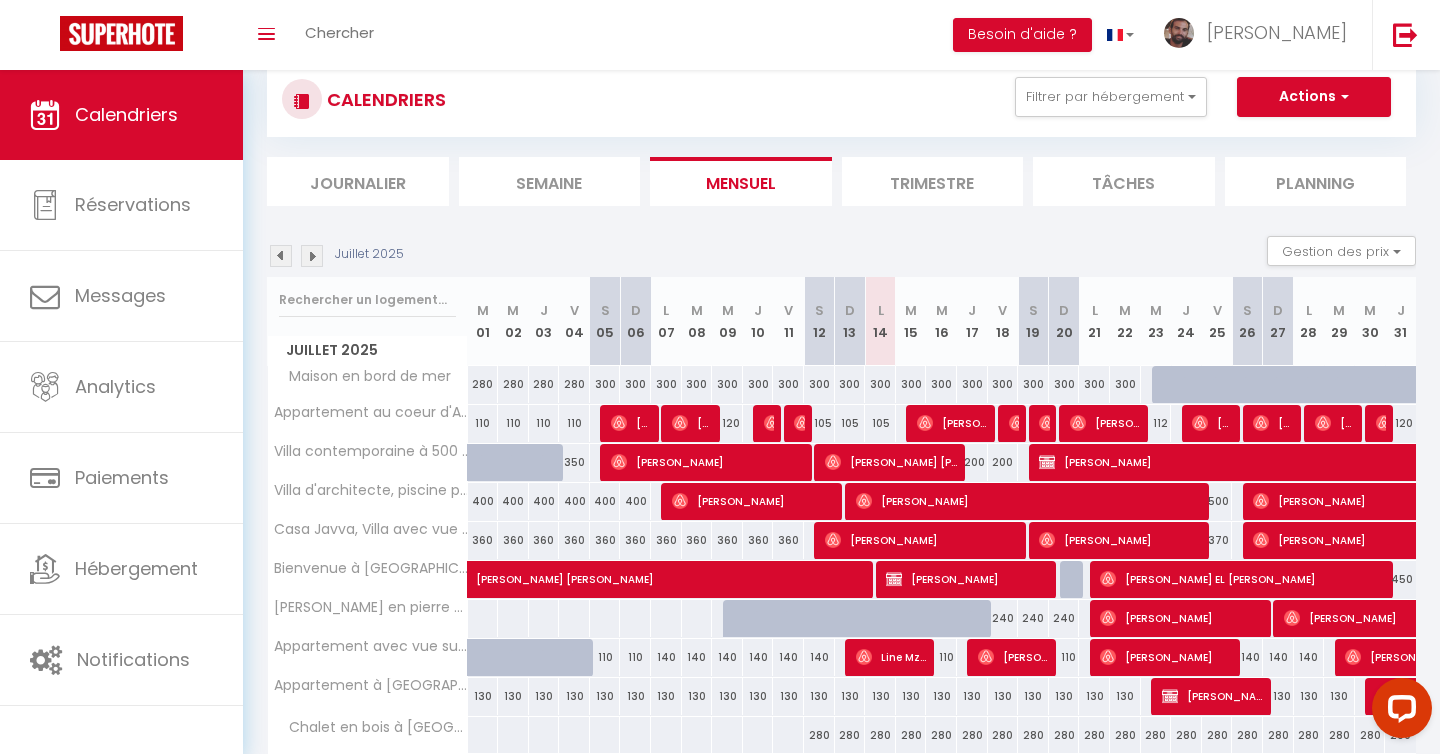 scroll, scrollTop: 0, scrollLeft: 0, axis: both 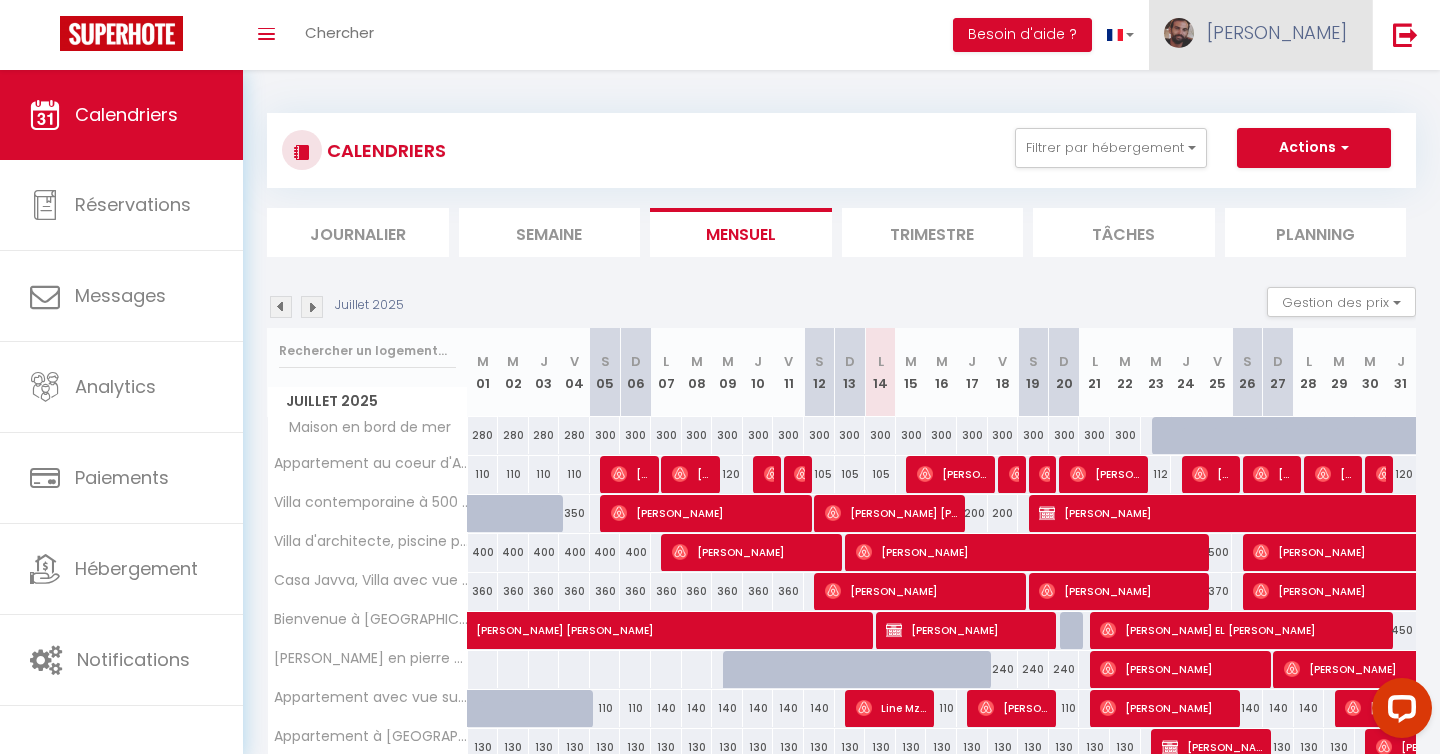 click on "[PERSON_NAME]" at bounding box center (1260, 35) 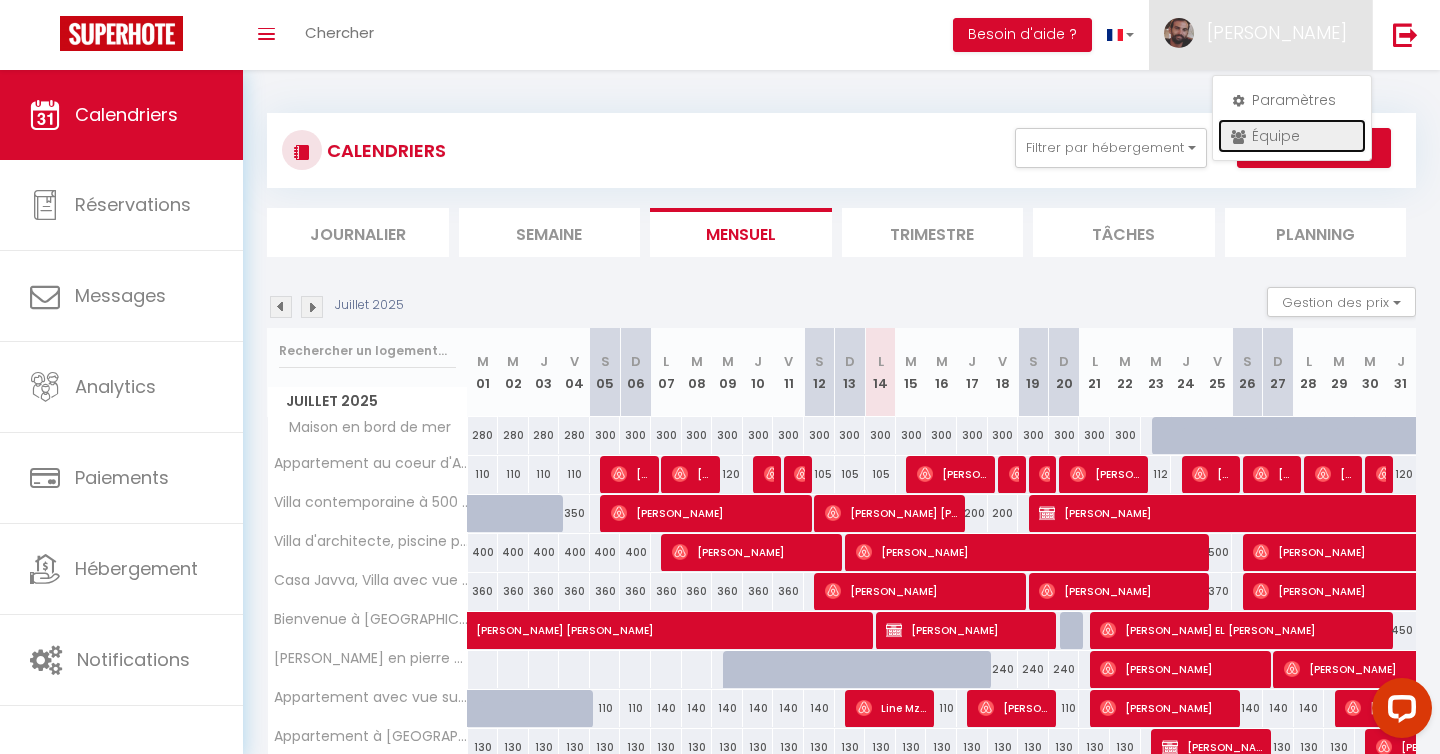 click on "Équipe" at bounding box center (1292, 136) 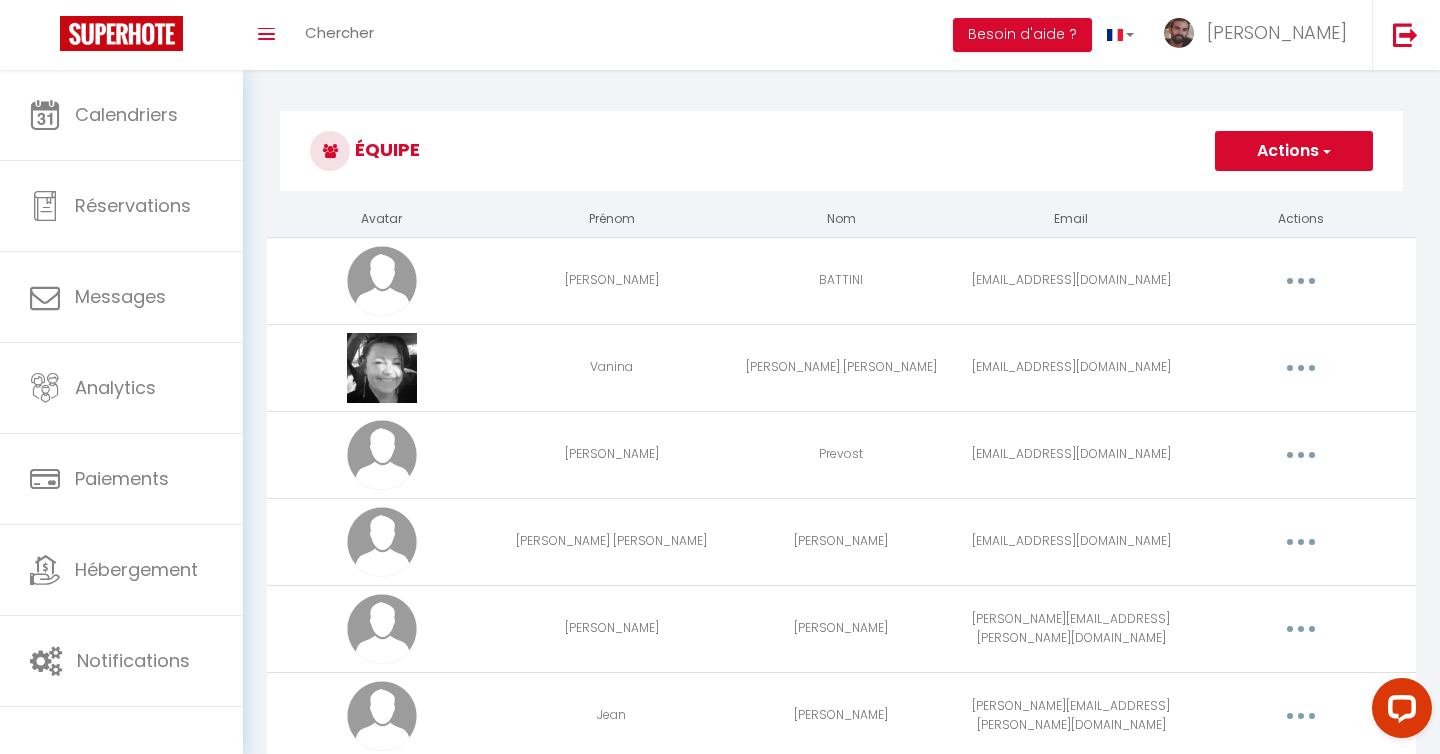 click on "Actions" at bounding box center [1294, 151] 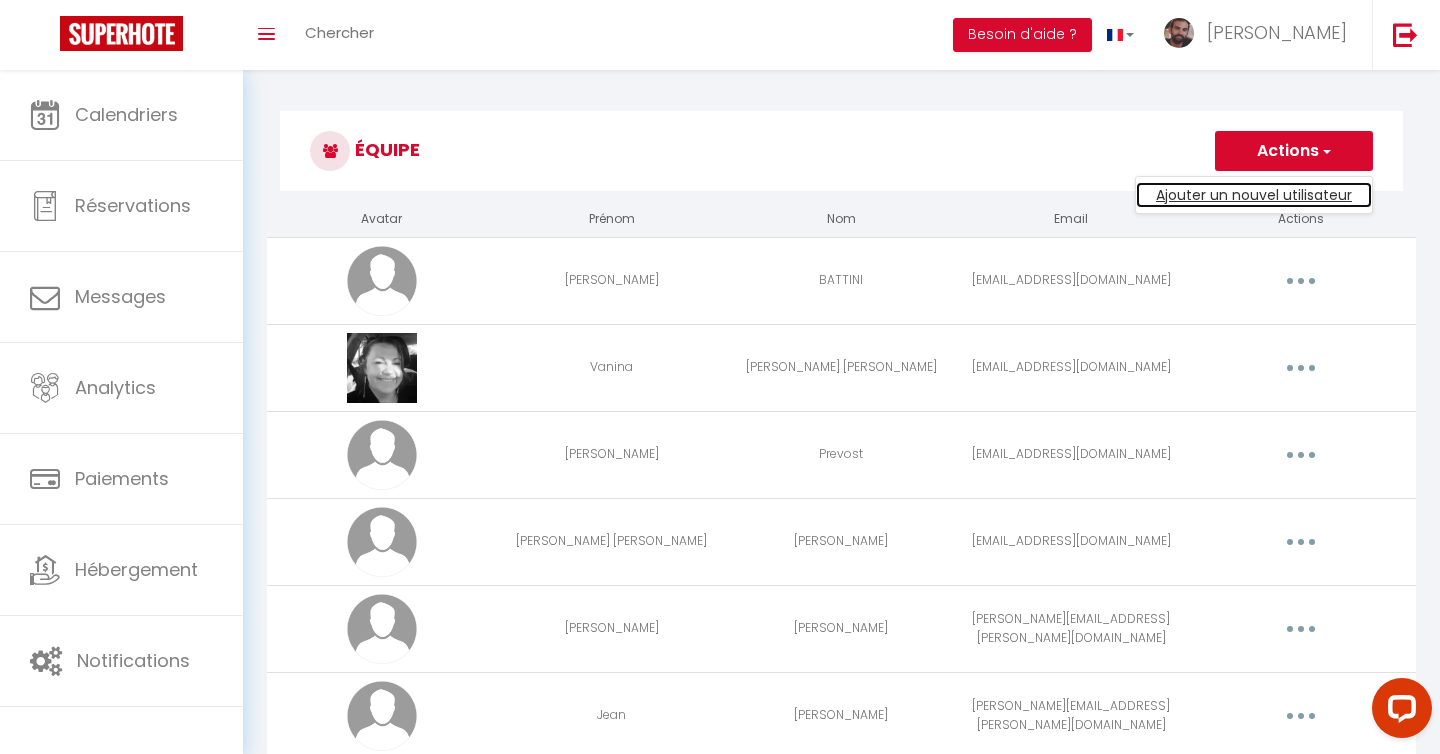 click on "Ajouter un nouvel utilisateur" at bounding box center [1254, 195] 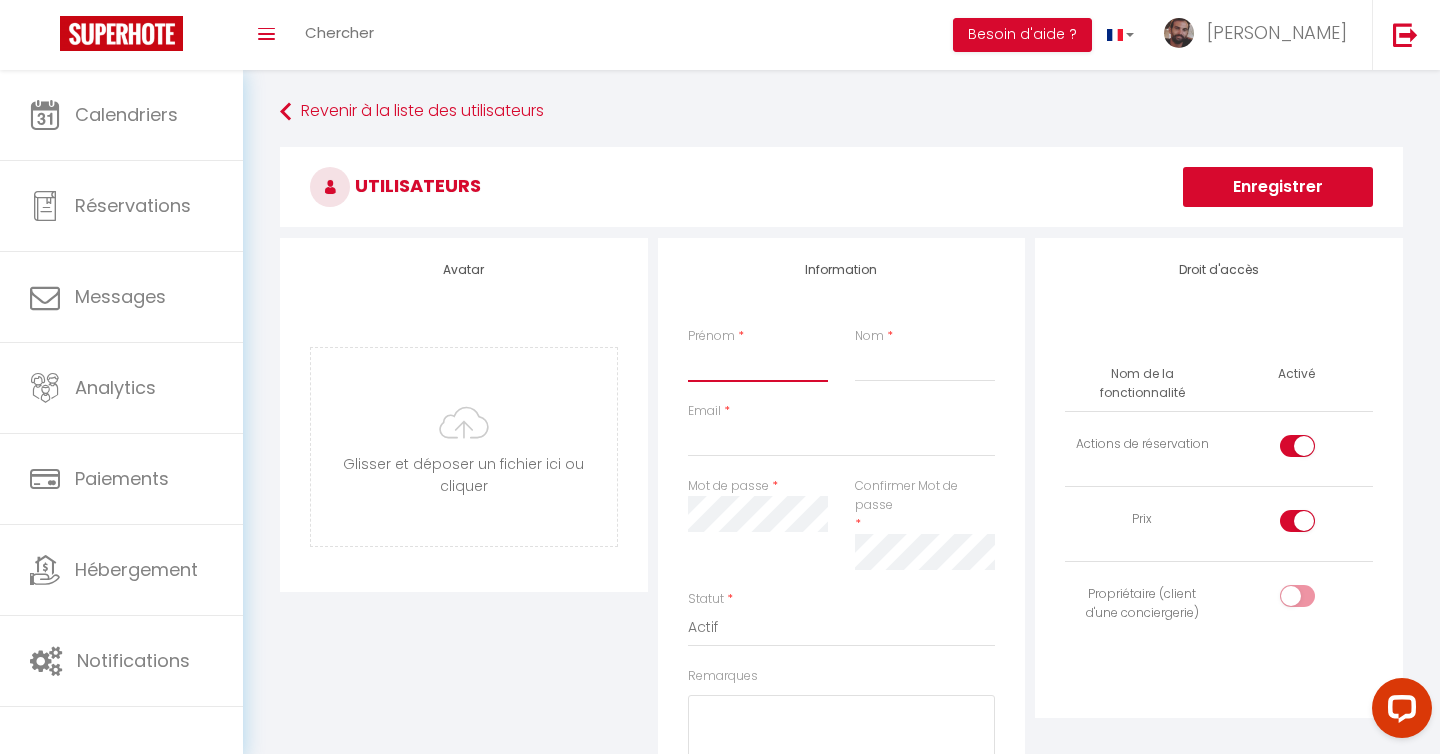 click on "Prénom" at bounding box center (758, 364) 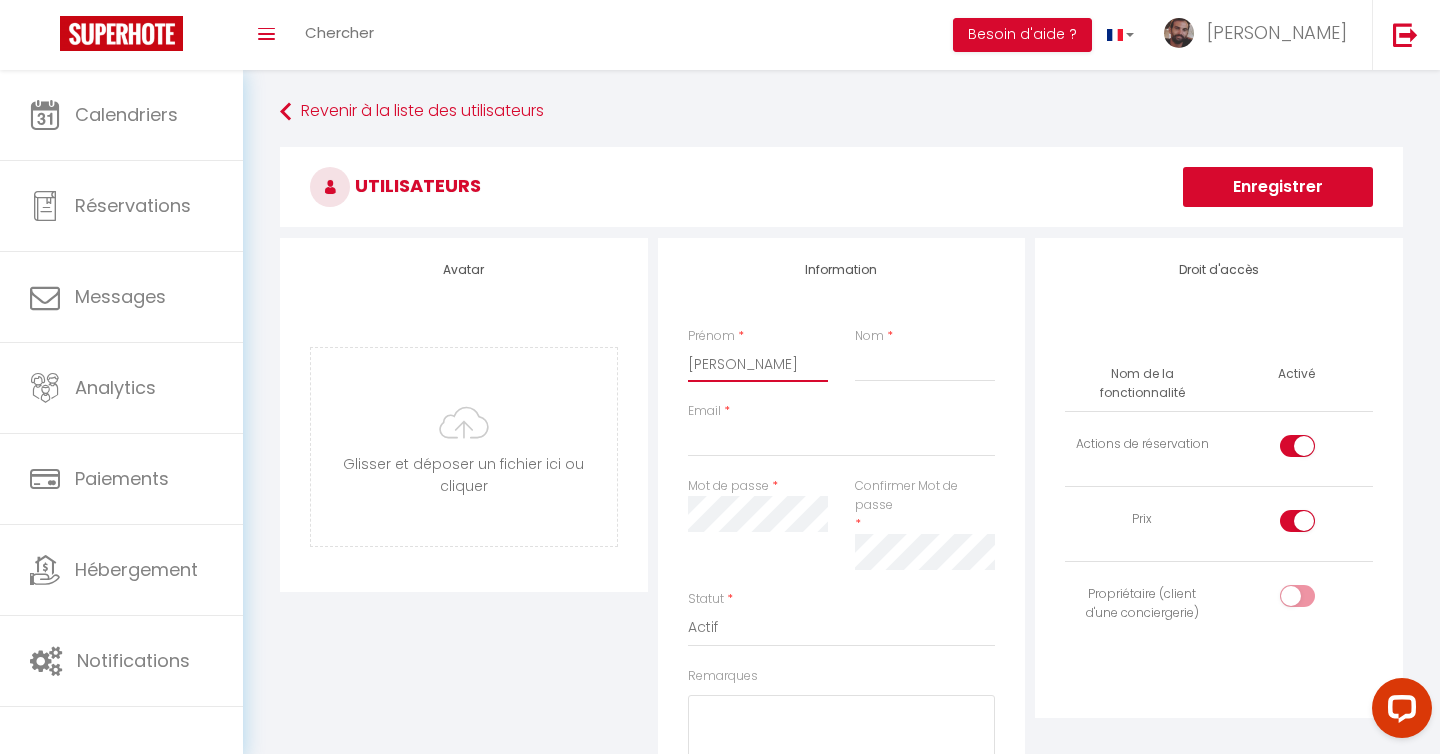 type on "[PERSON_NAME]" 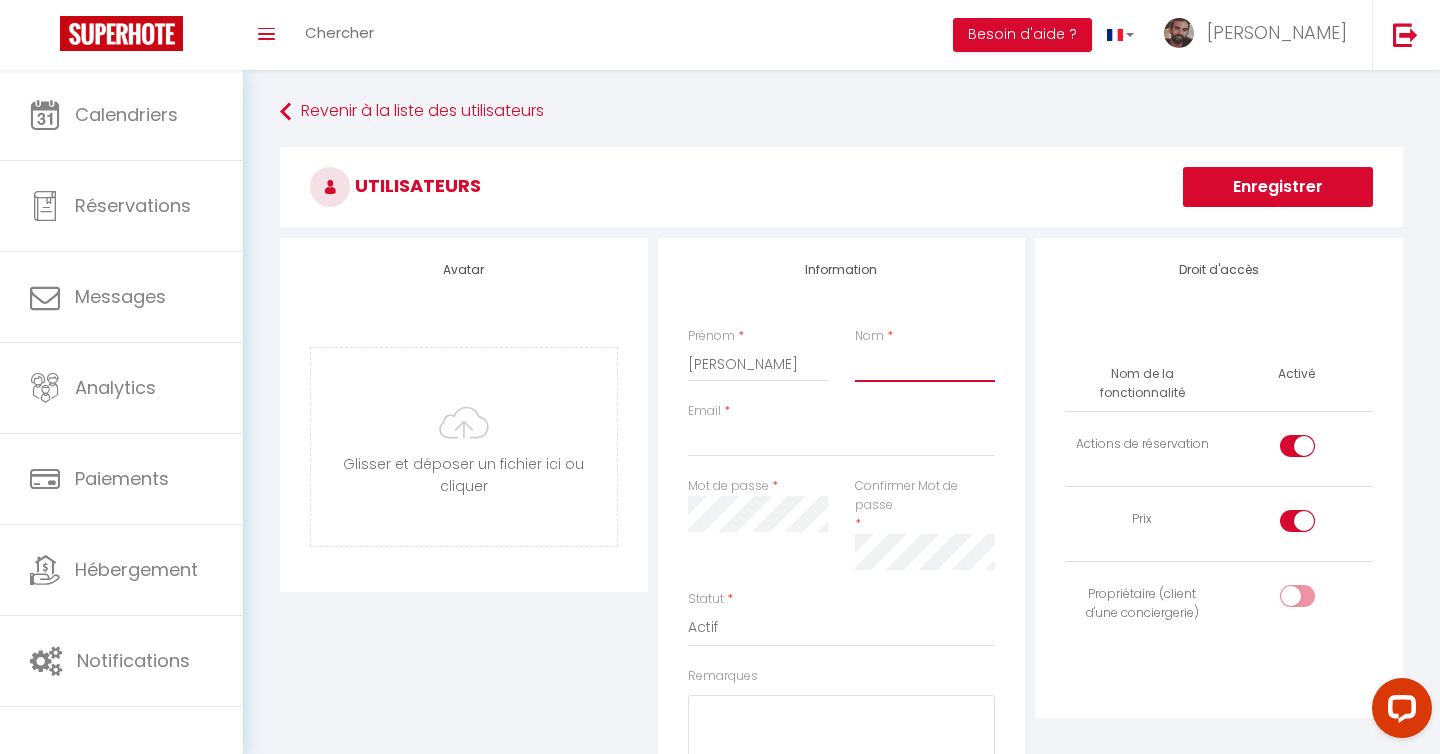 click on "Nom" at bounding box center (925, 364) 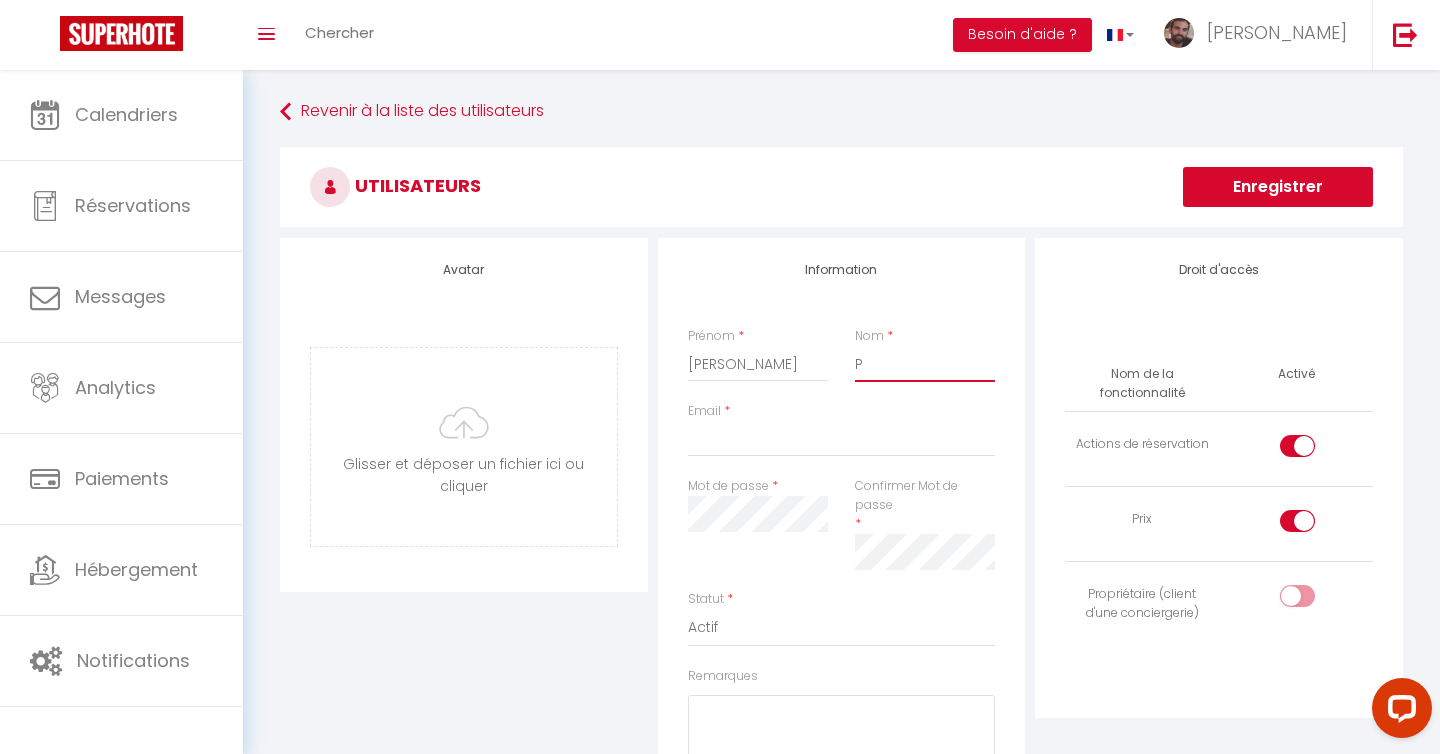 type on "P" 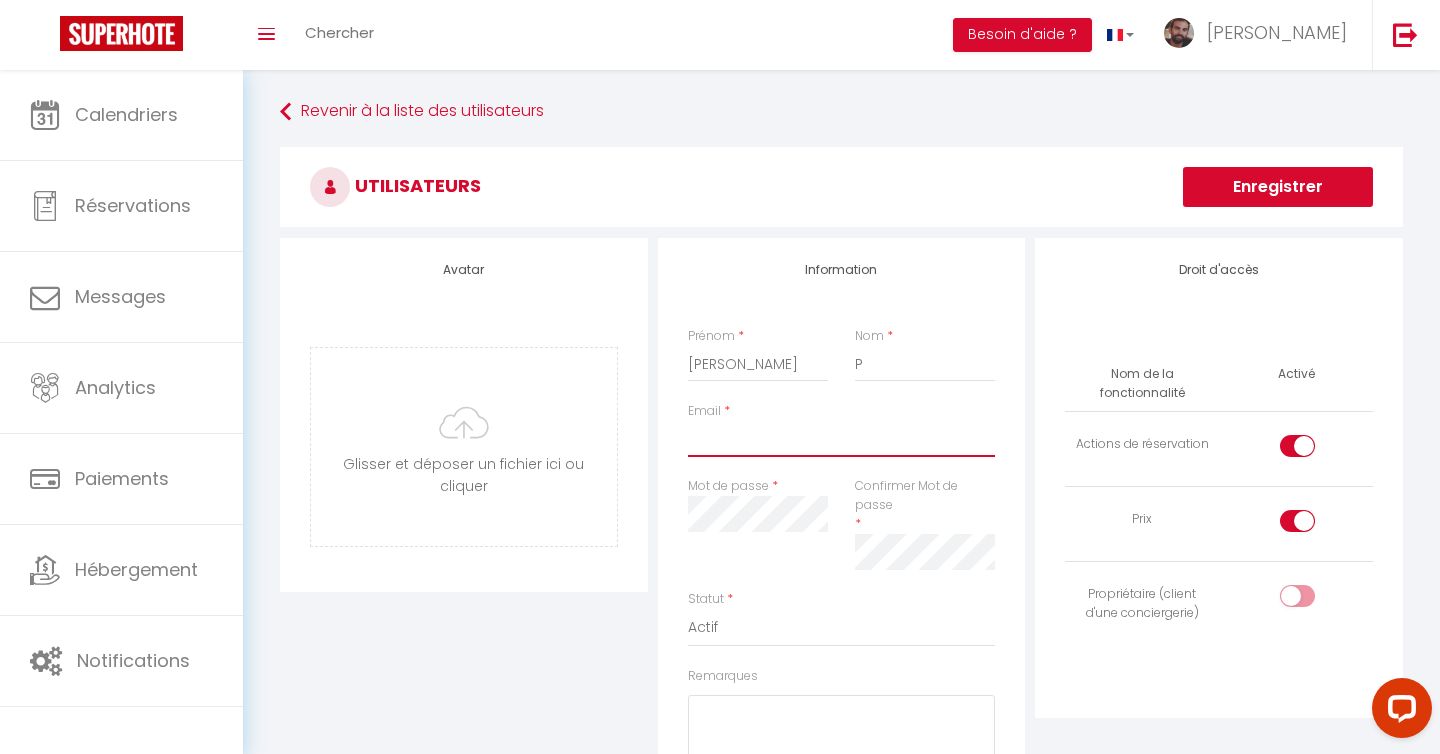 click on "Email" at bounding box center [842, 439] 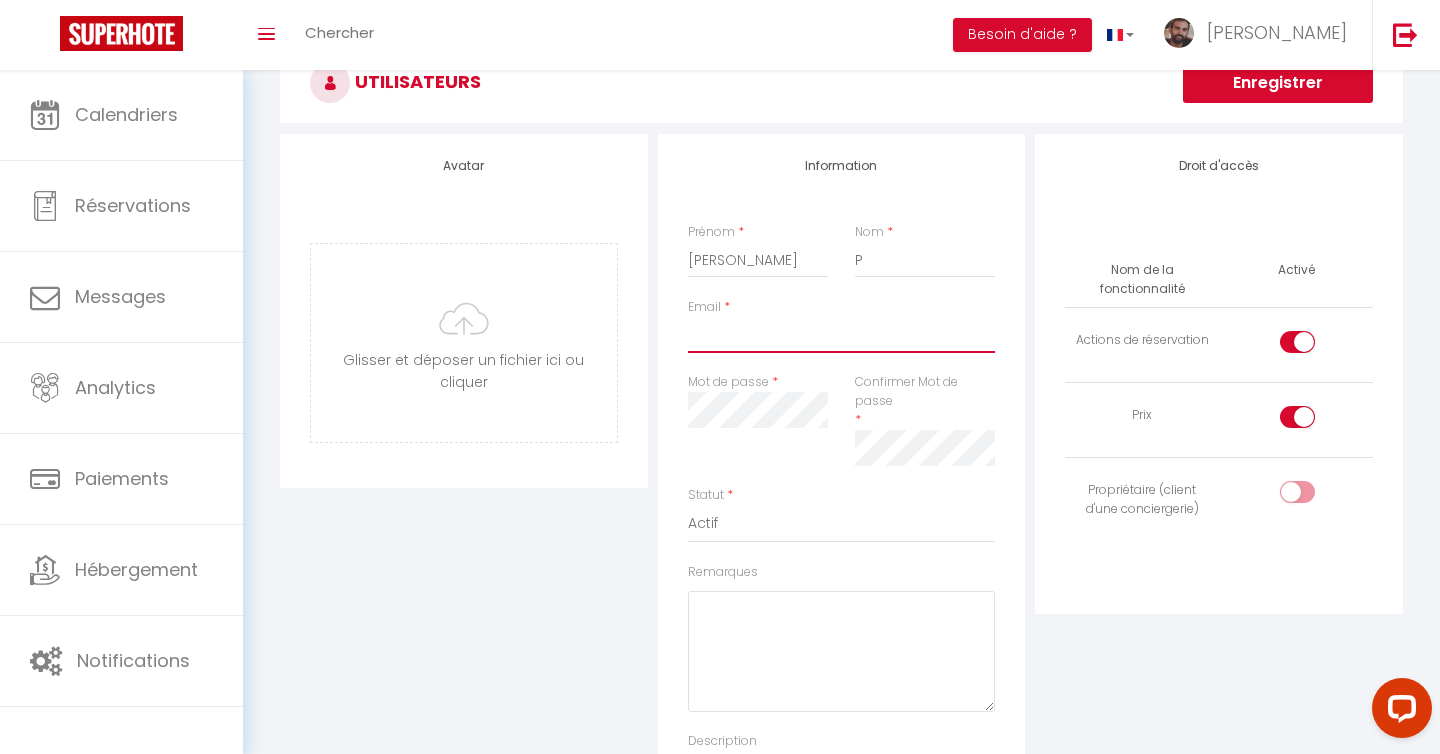 scroll, scrollTop: 148, scrollLeft: 0, axis: vertical 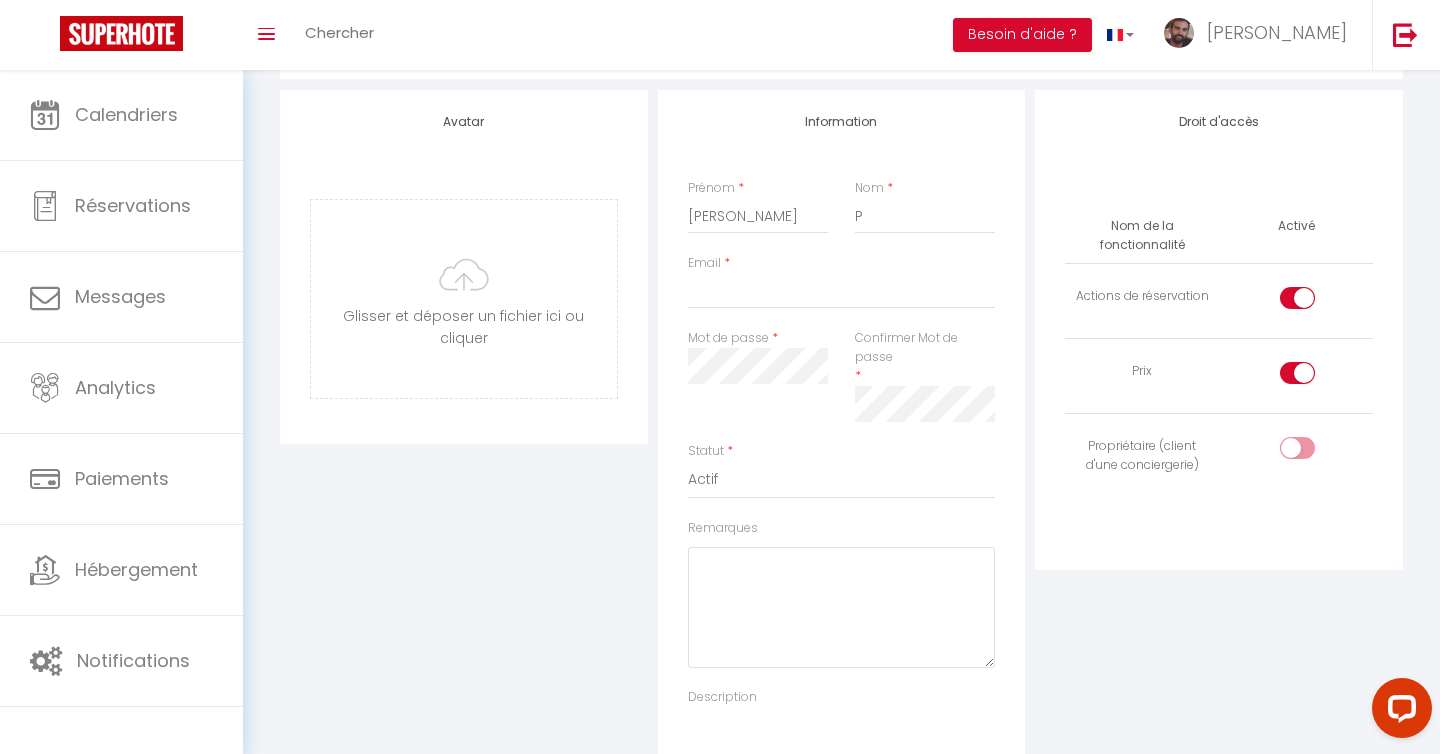 click at bounding box center (1297, 298) 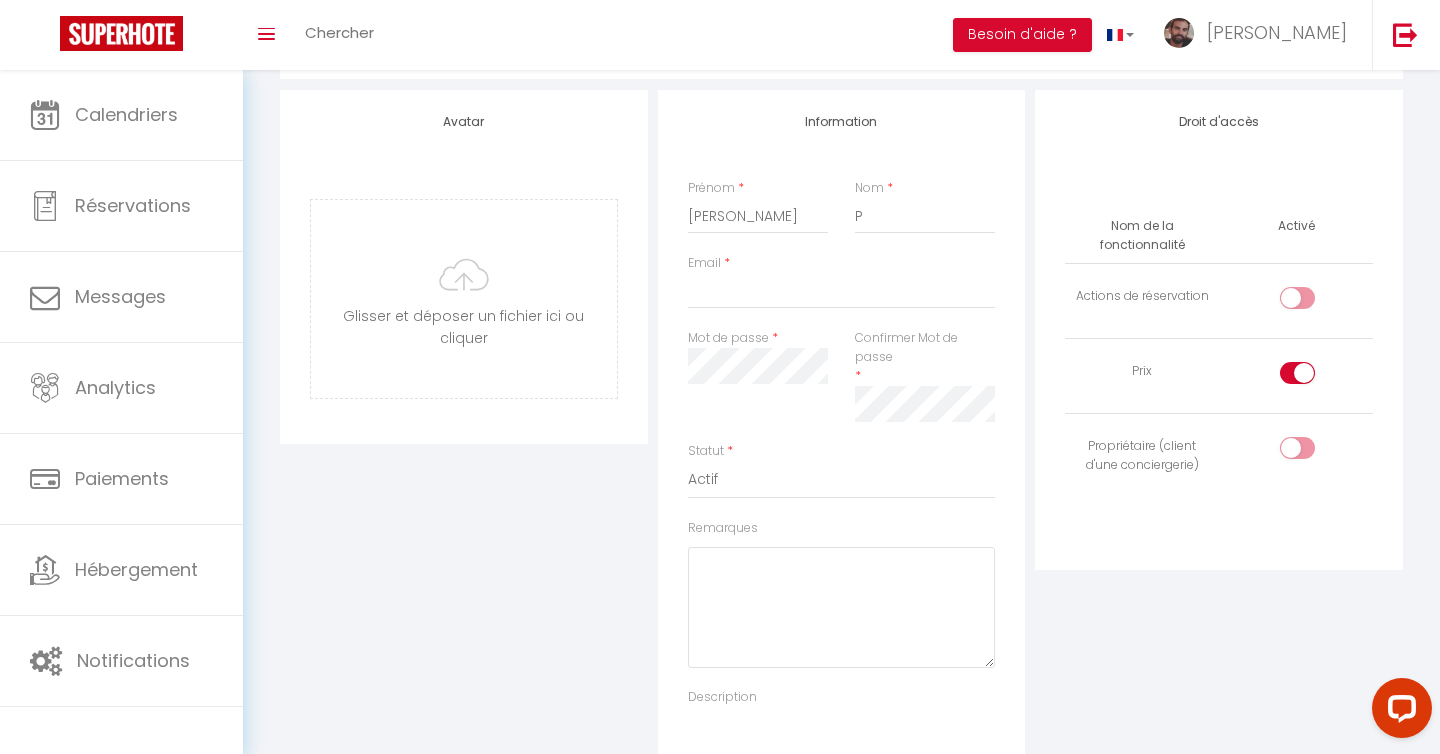 click at bounding box center (1297, 373) 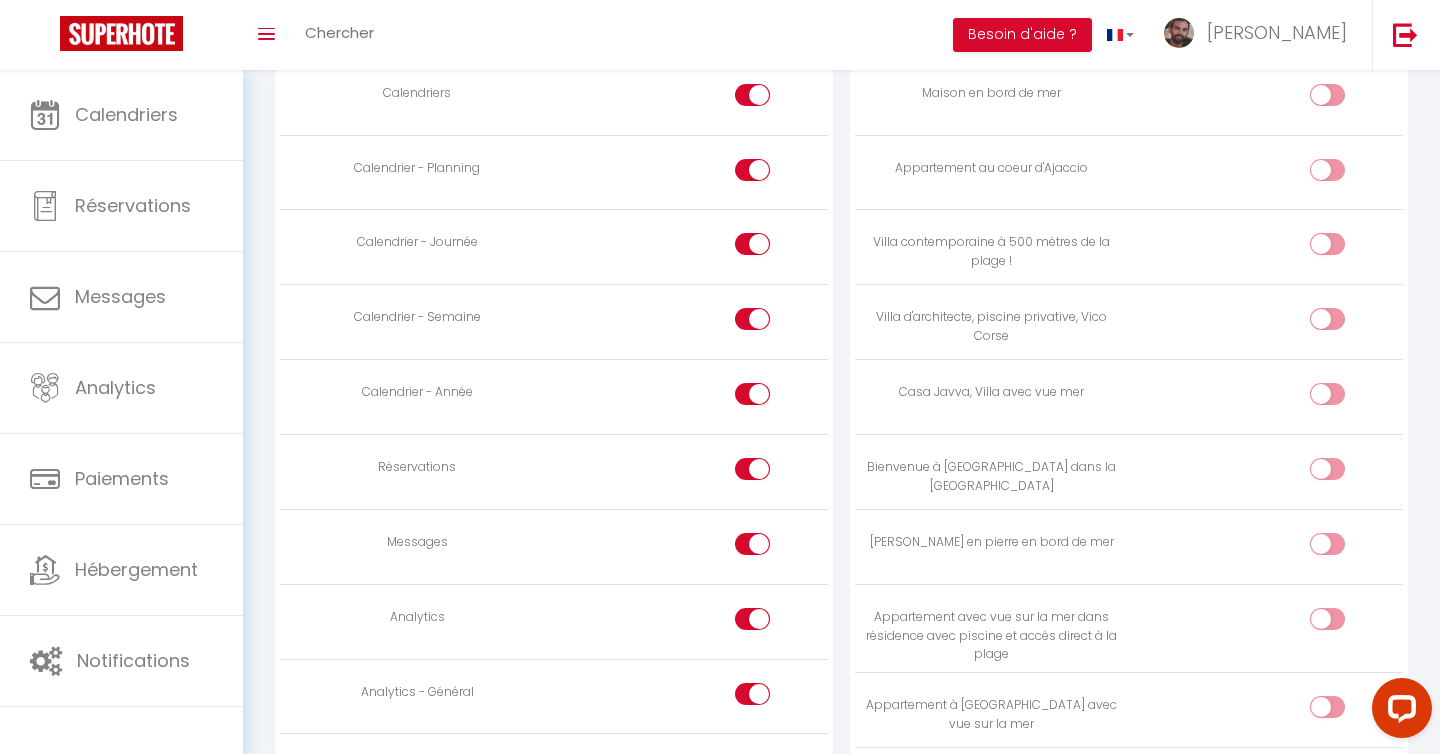 scroll, scrollTop: 1175, scrollLeft: 0, axis: vertical 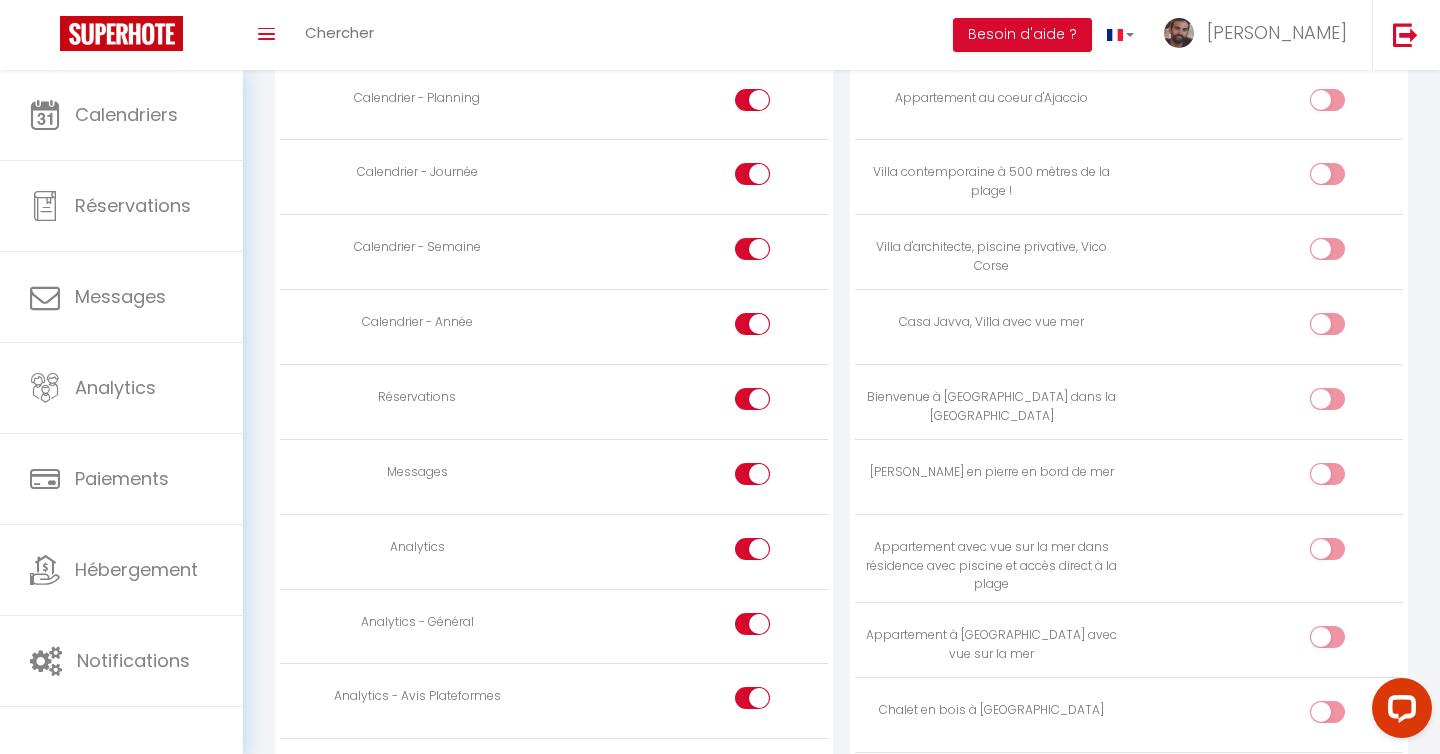 click at bounding box center (770, 328) 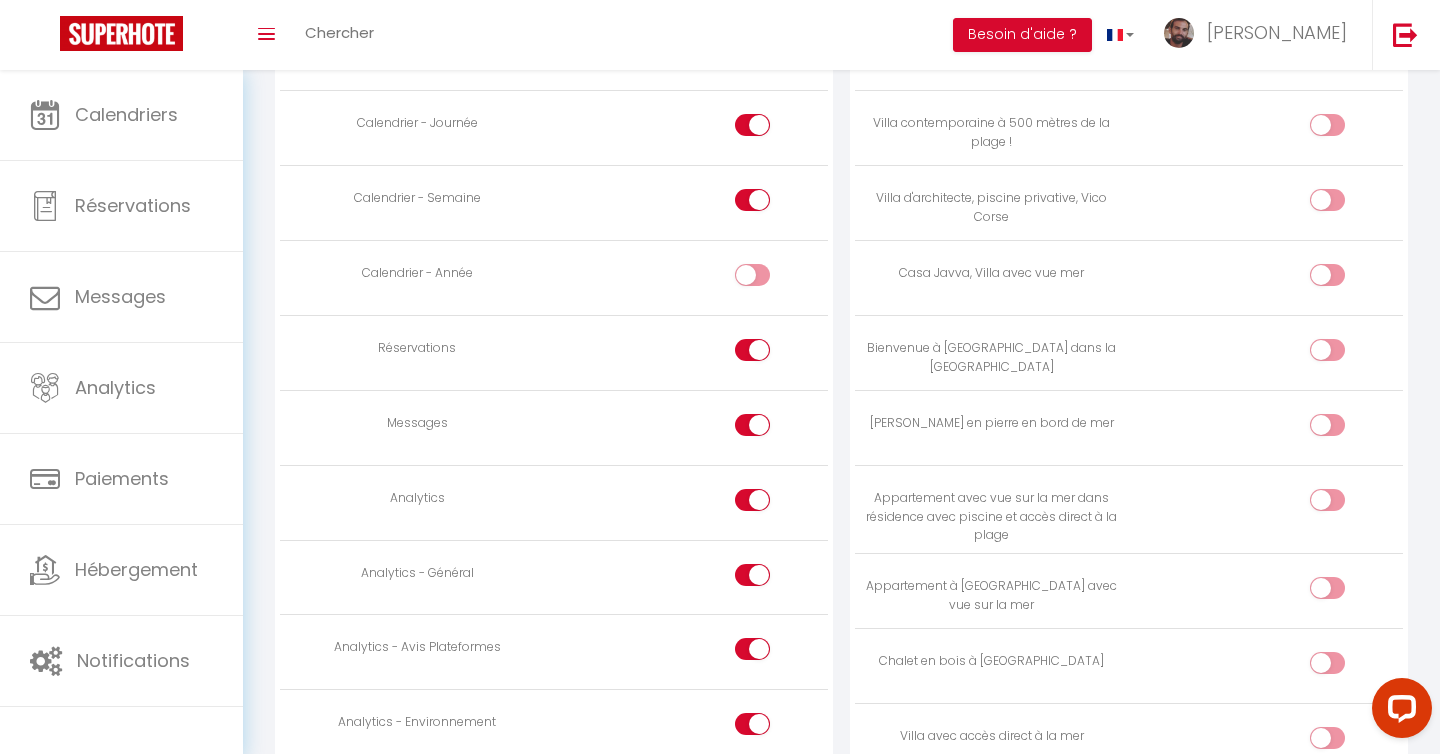 scroll, scrollTop: 1223, scrollLeft: 0, axis: vertical 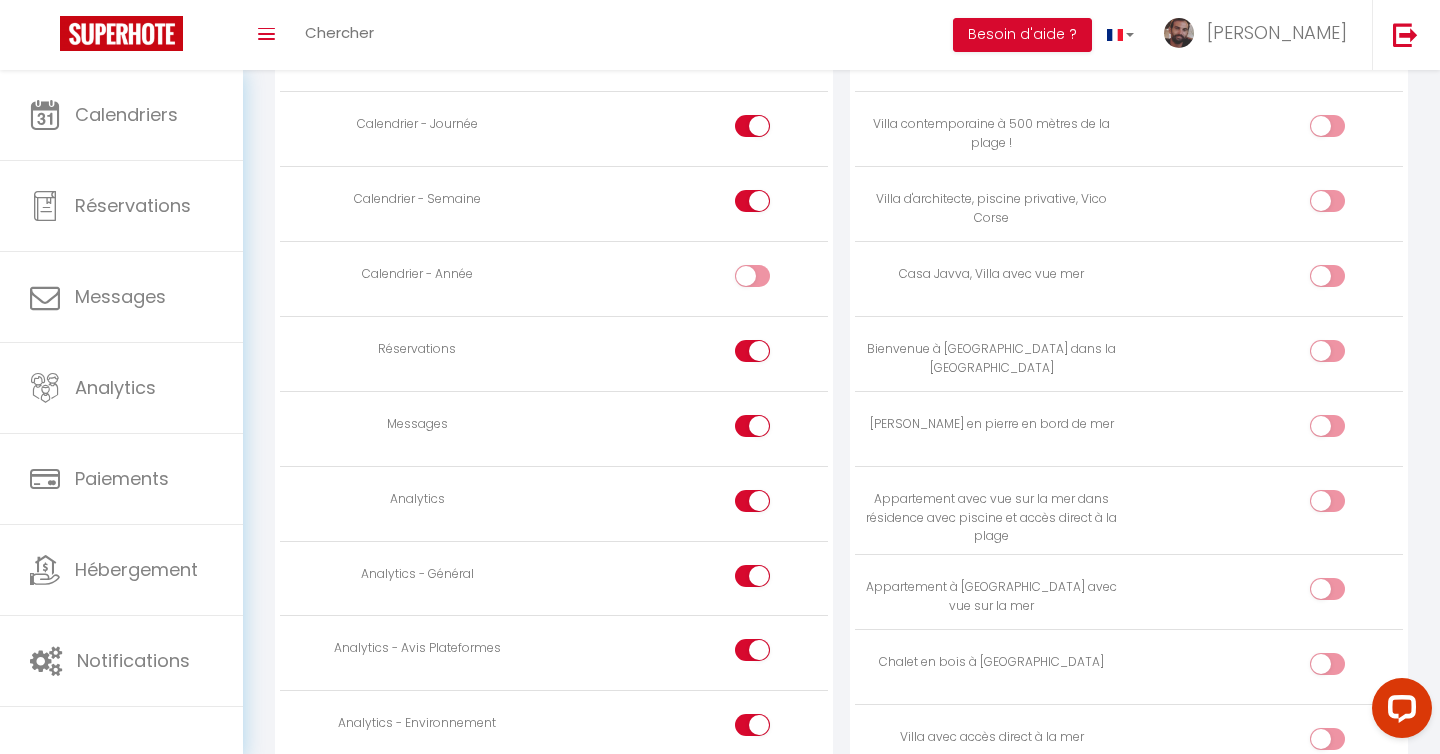 click at bounding box center [752, 351] 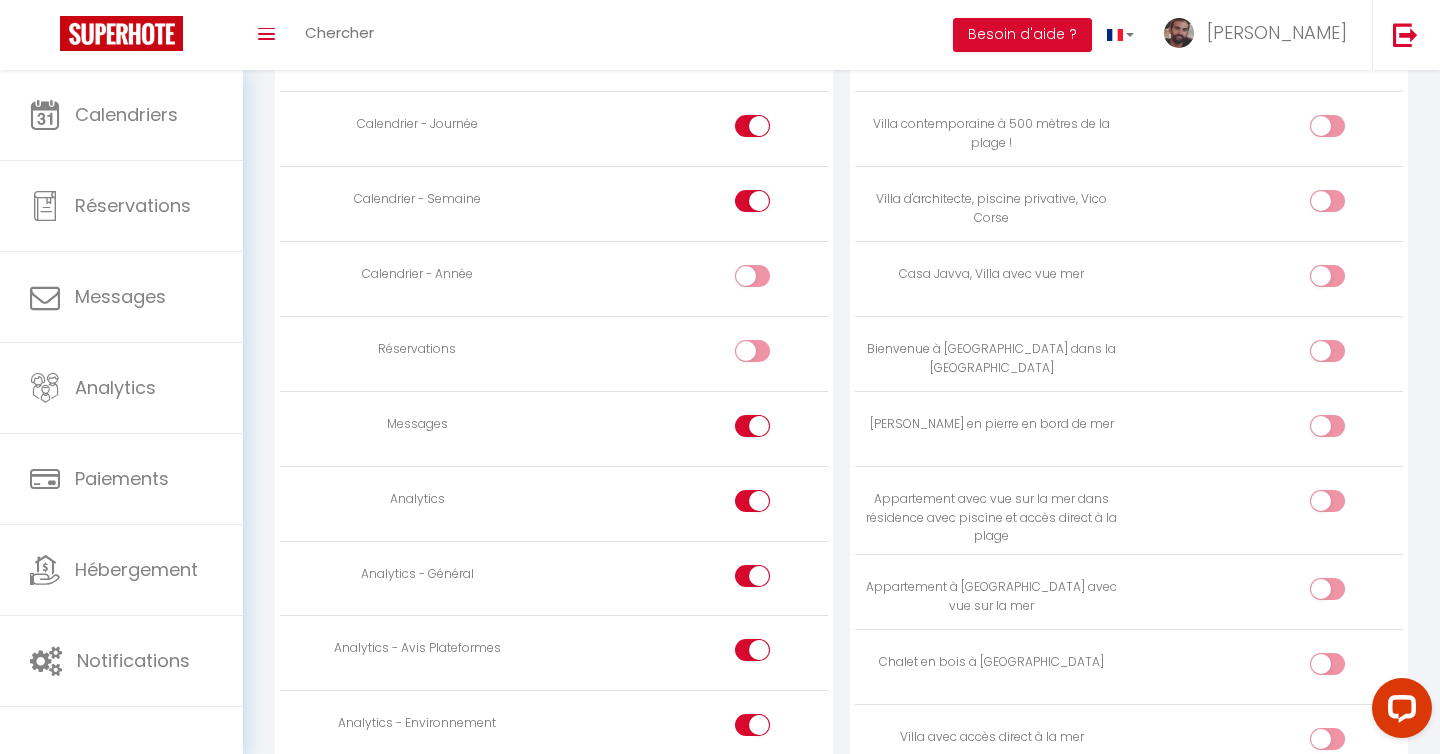 click at bounding box center [752, 426] 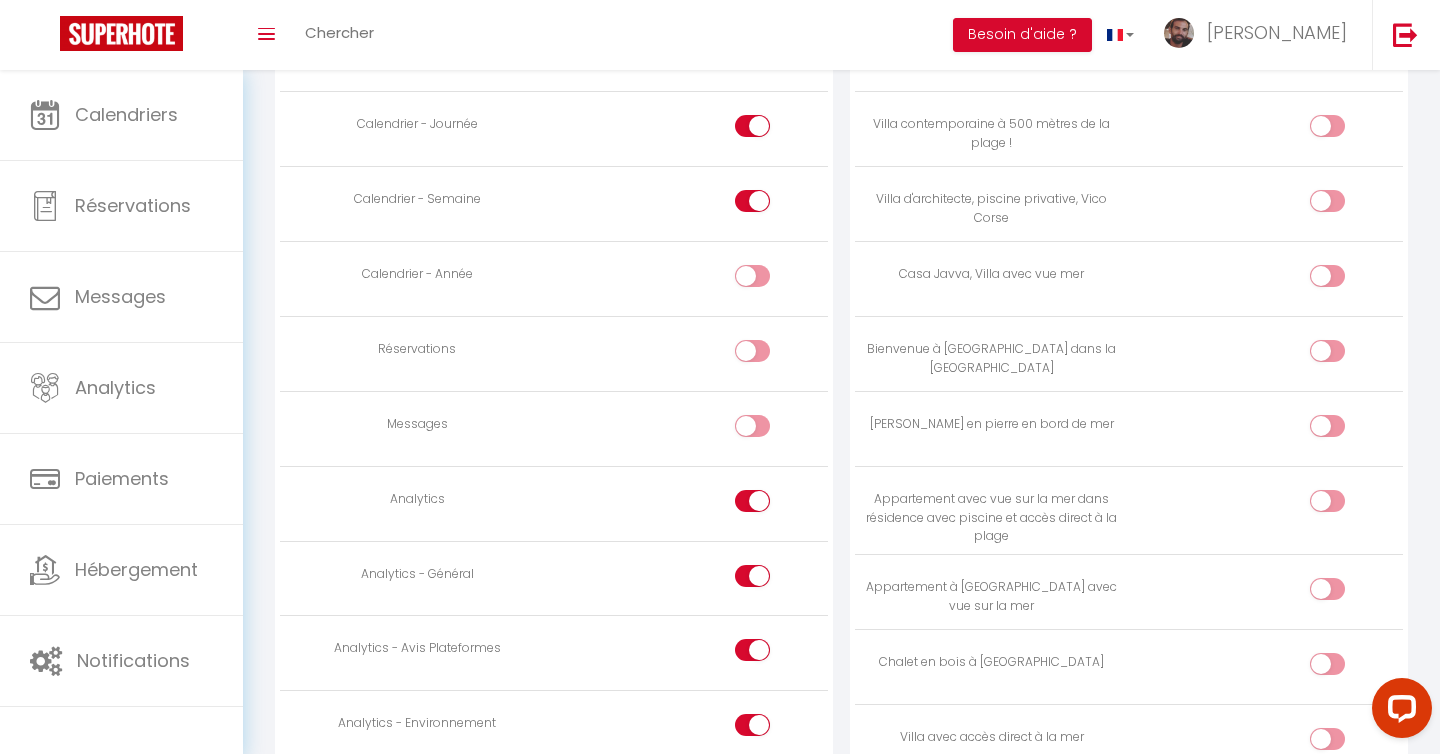 click at bounding box center [752, 501] 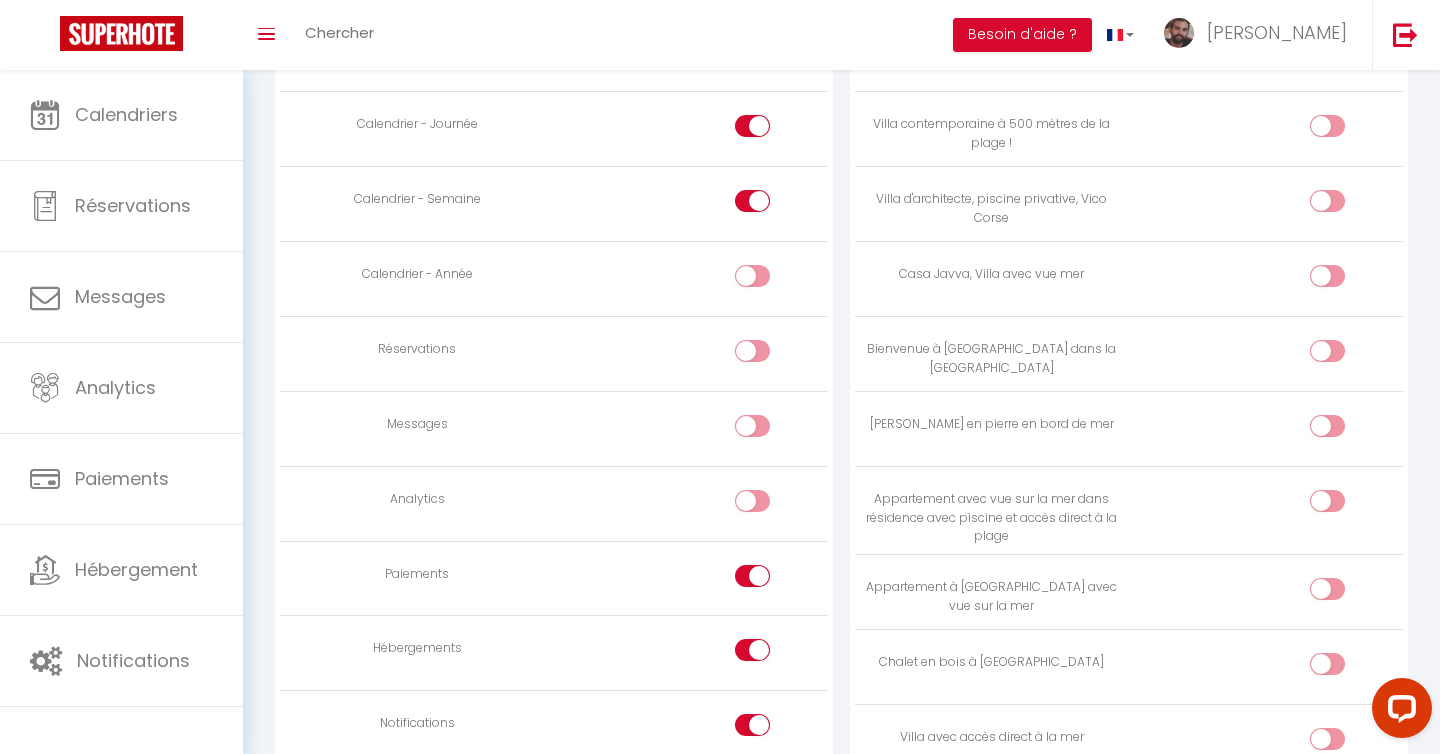 click at bounding box center (752, 576) 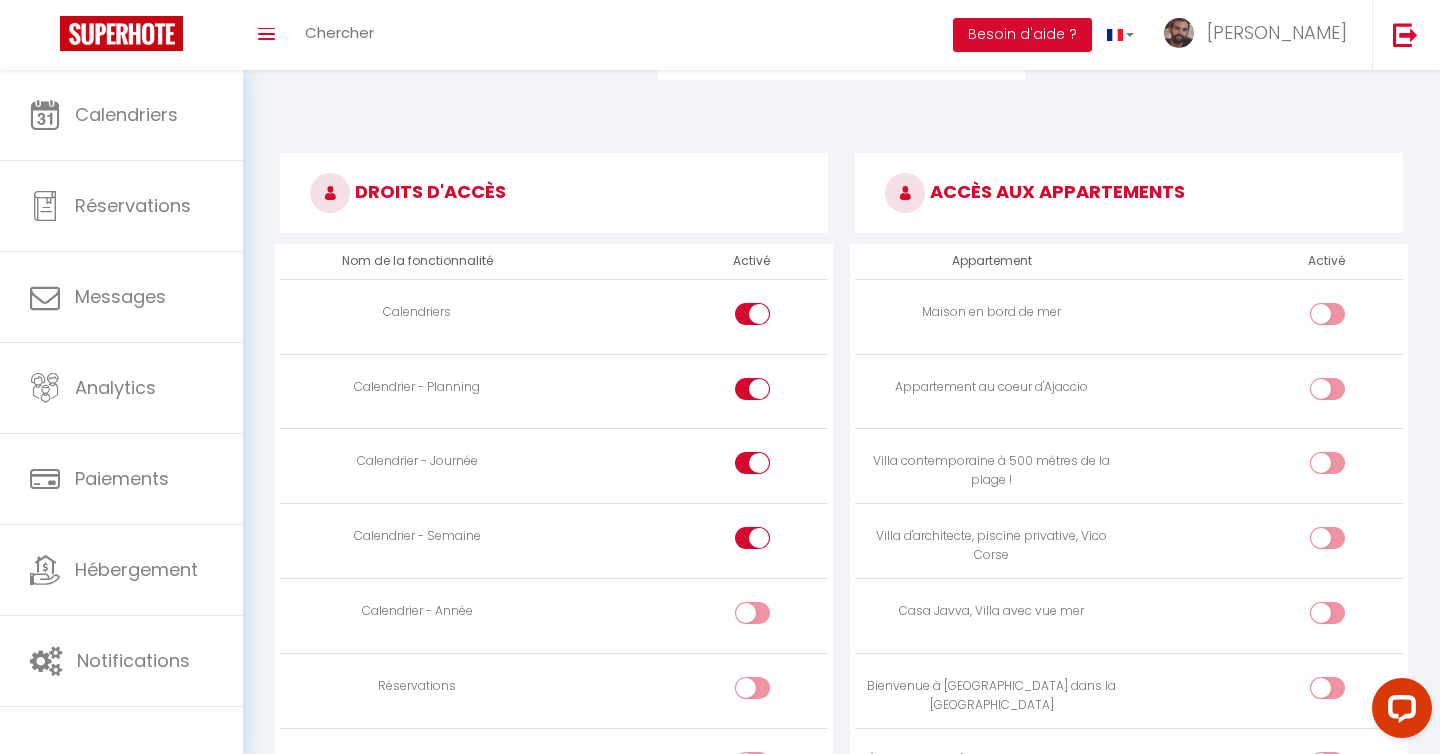 scroll, scrollTop: 884, scrollLeft: 0, axis: vertical 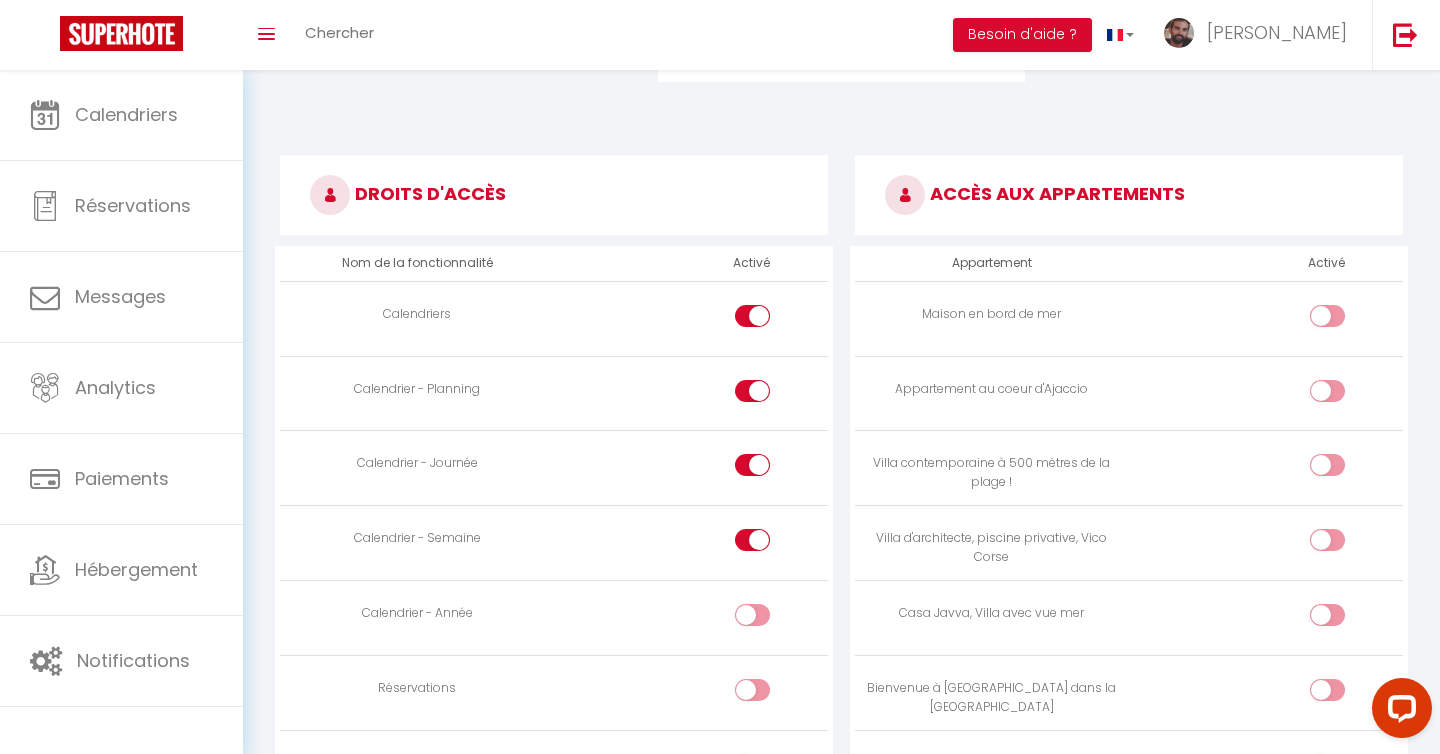 click at bounding box center [1344, 395] 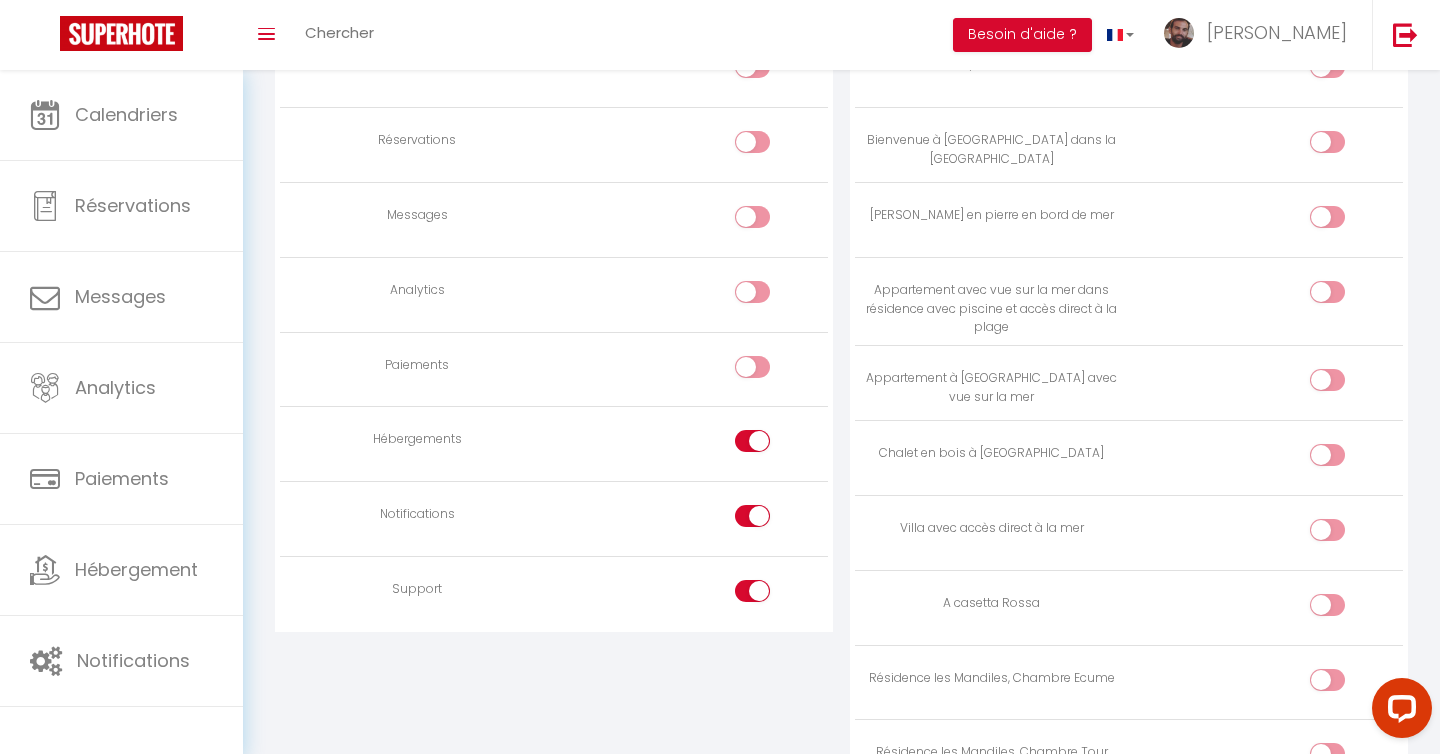 scroll, scrollTop: 1436, scrollLeft: 0, axis: vertical 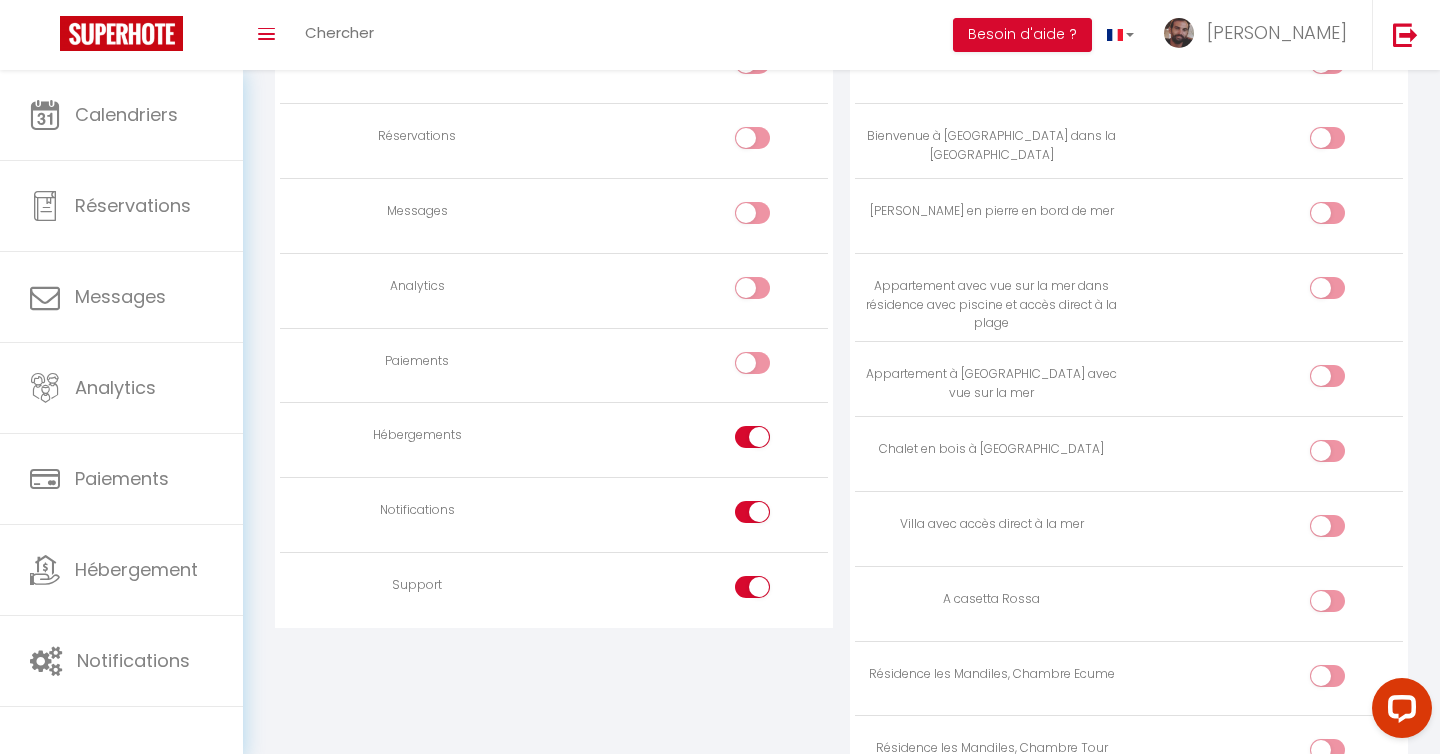 click at bounding box center (770, 441) 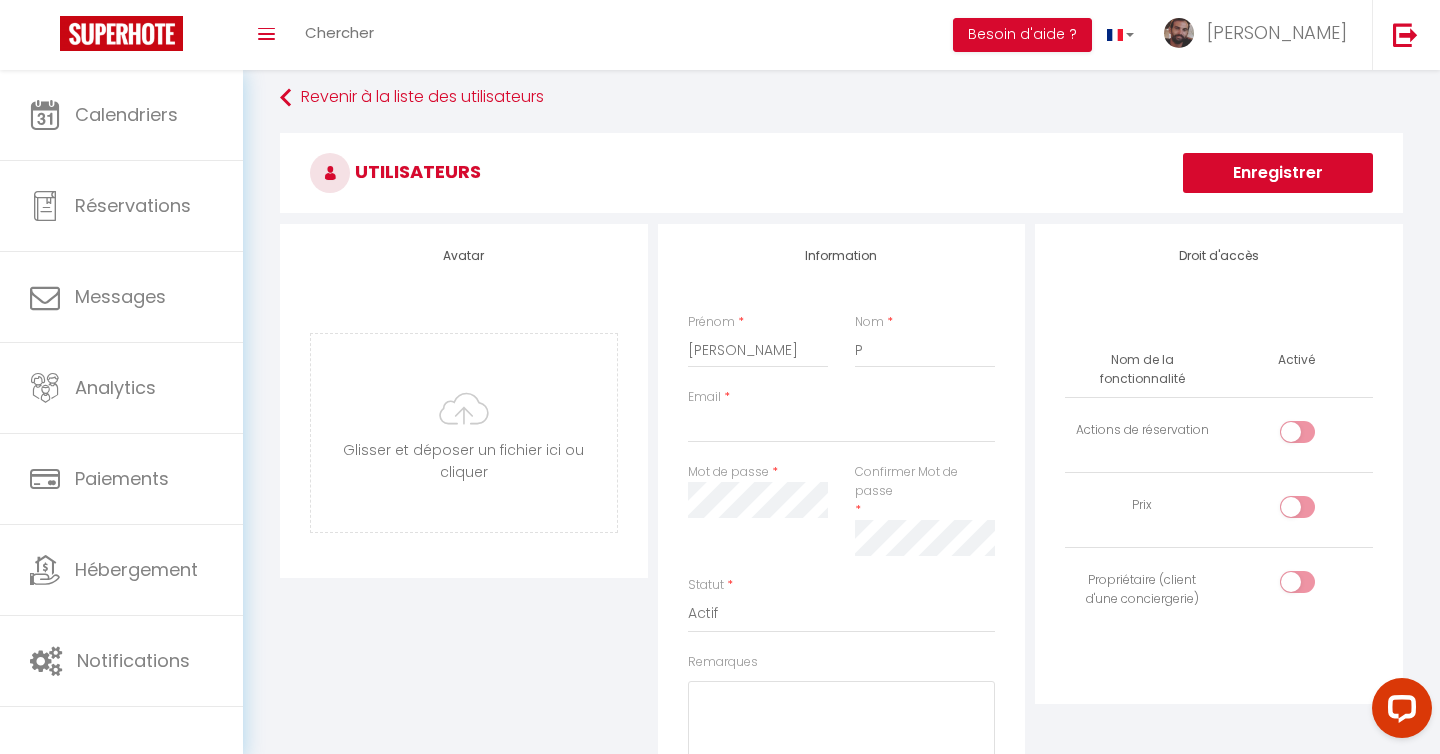 scroll, scrollTop: 0, scrollLeft: 0, axis: both 